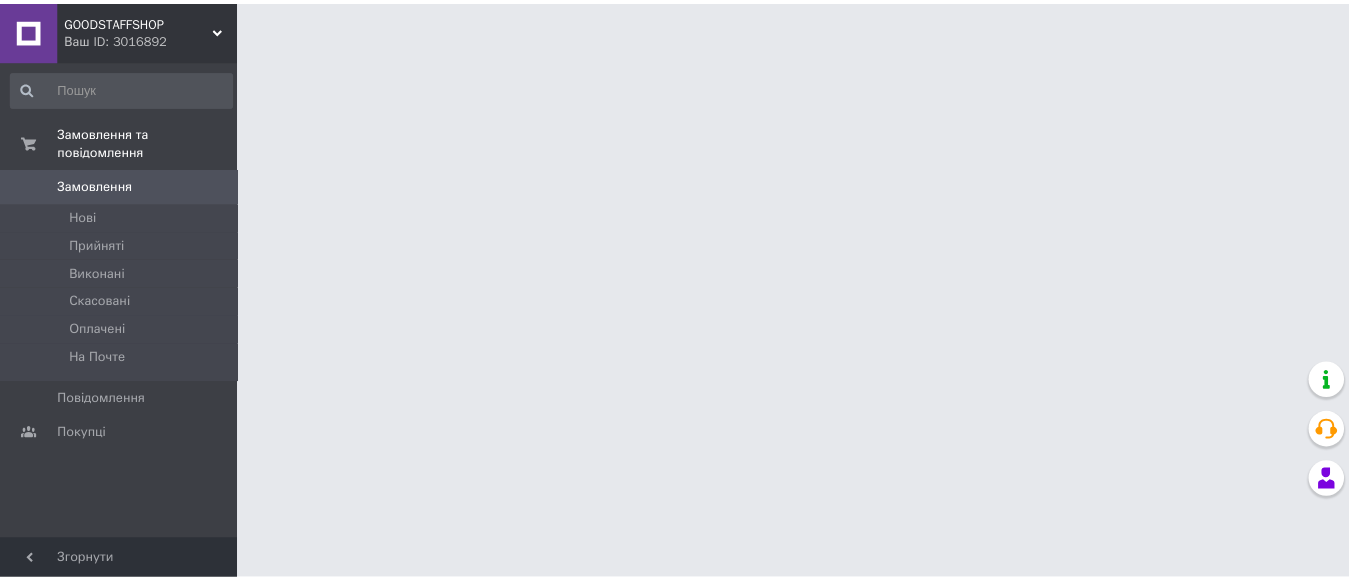 scroll, scrollTop: 0, scrollLeft: 0, axis: both 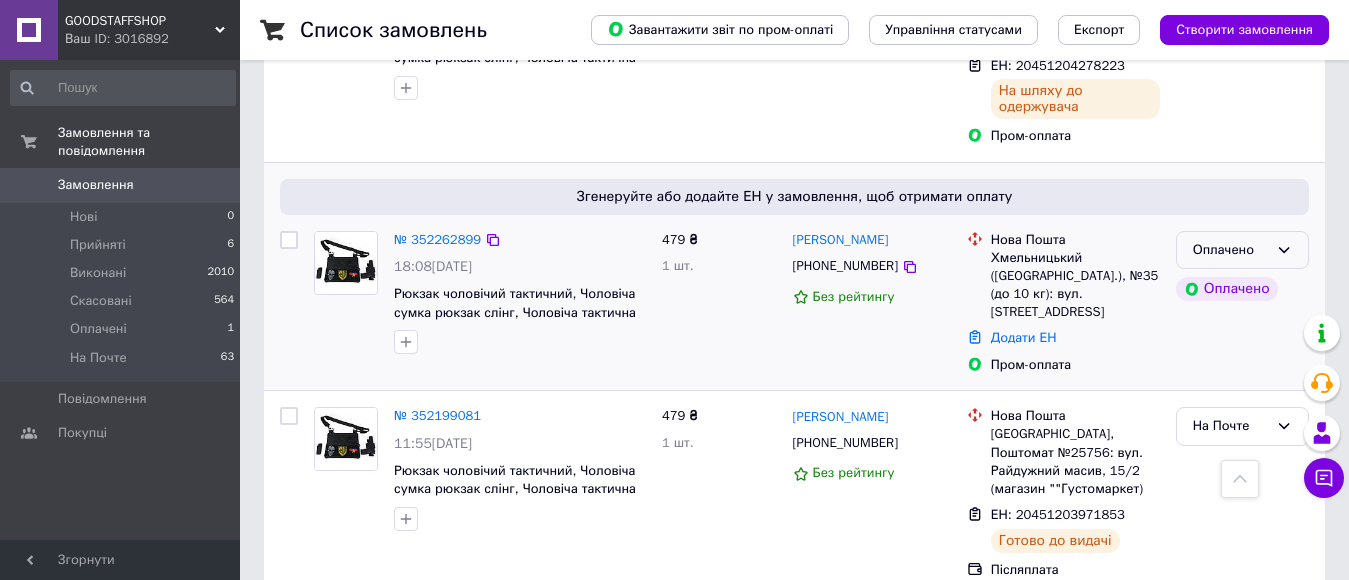 click 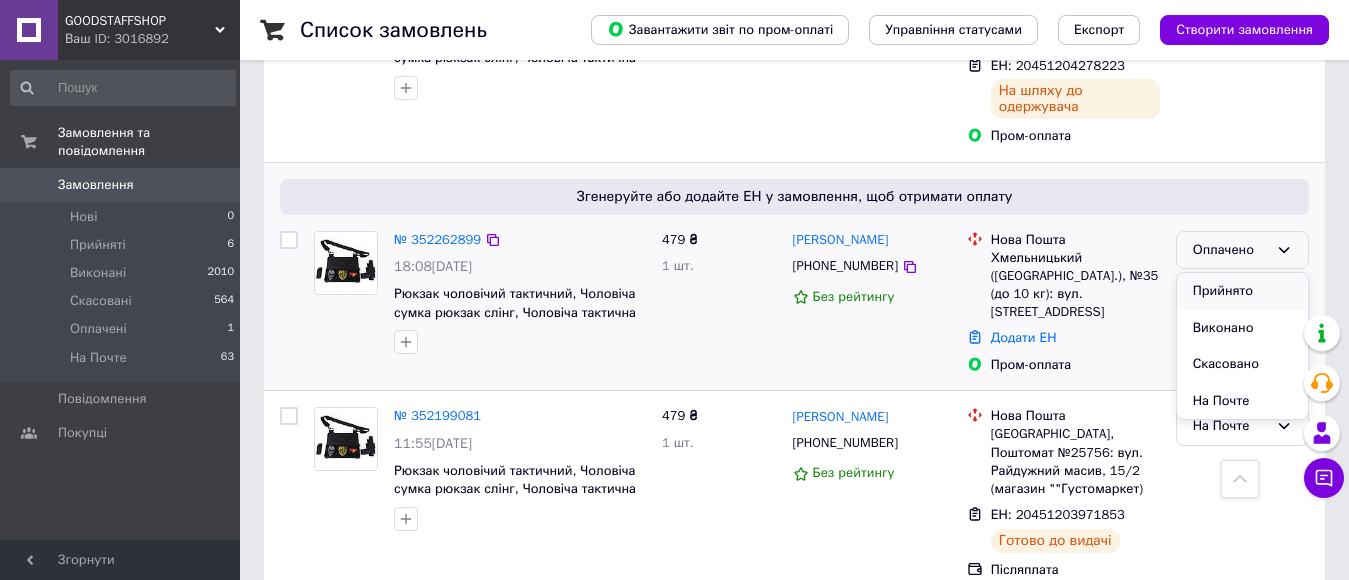 click on "Прийнято" at bounding box center (1242, 291) 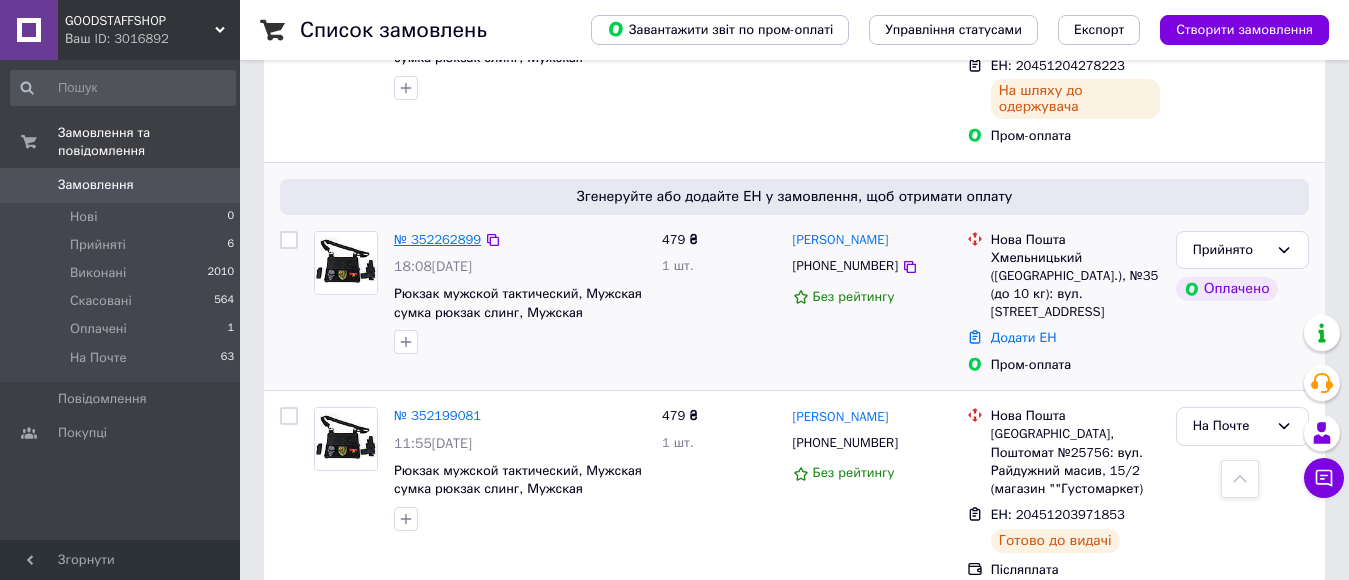 click on "№ 352262899" at bounding box center (437, 239) 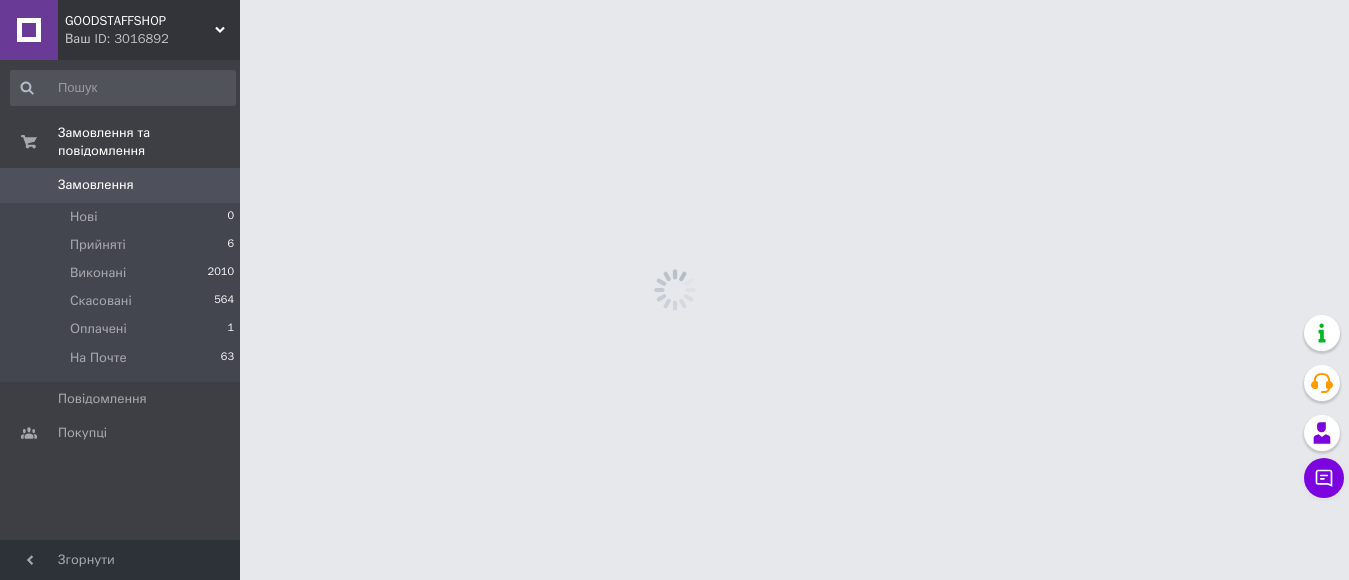 scroll, scrollTop: 0, scrollLeft: 0, axis: both 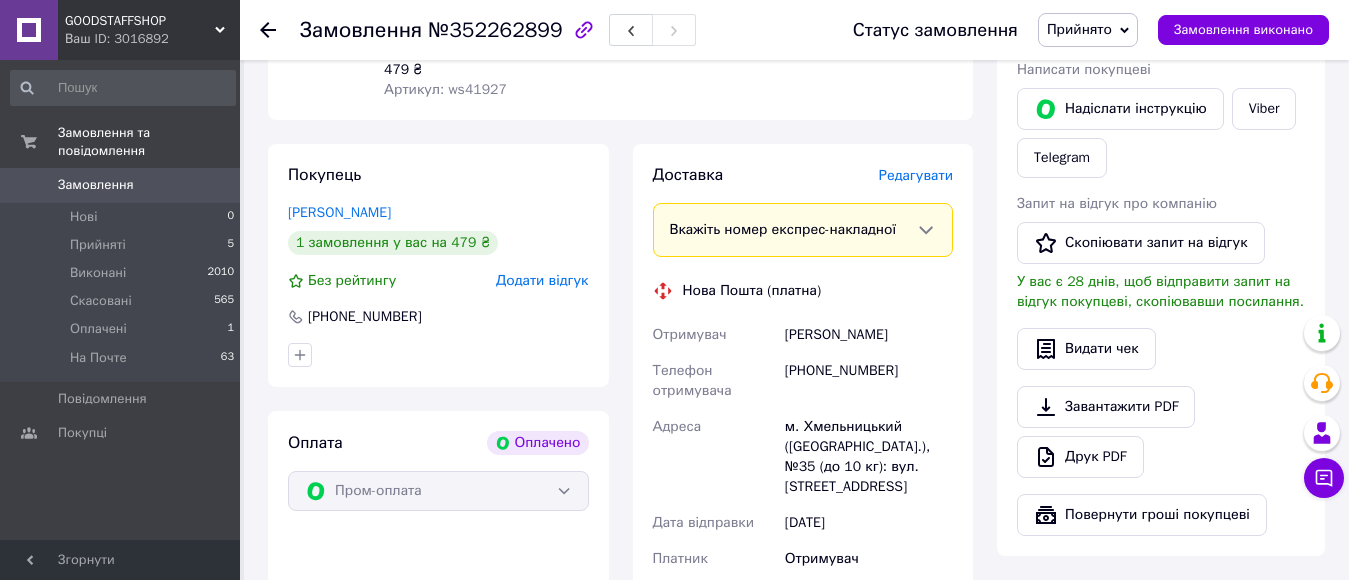 click on "[PERSON_NAME]" at bounding box center [869, 335] 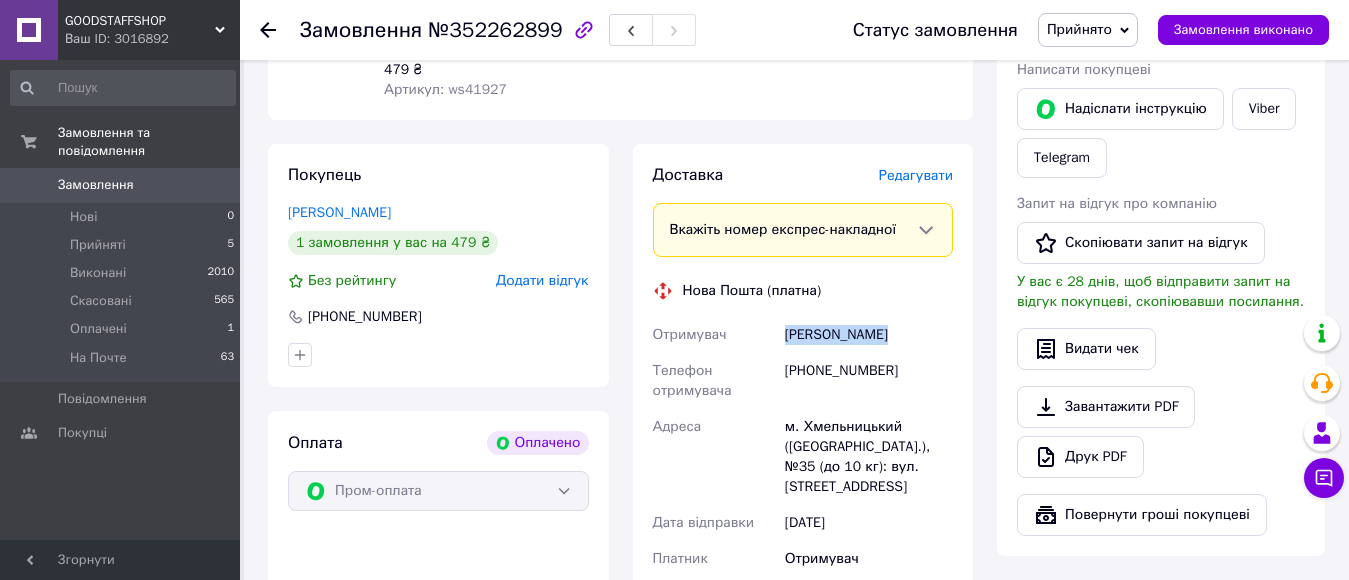 click on "[PERSON_NAME]" at bounding box center (869, 335) 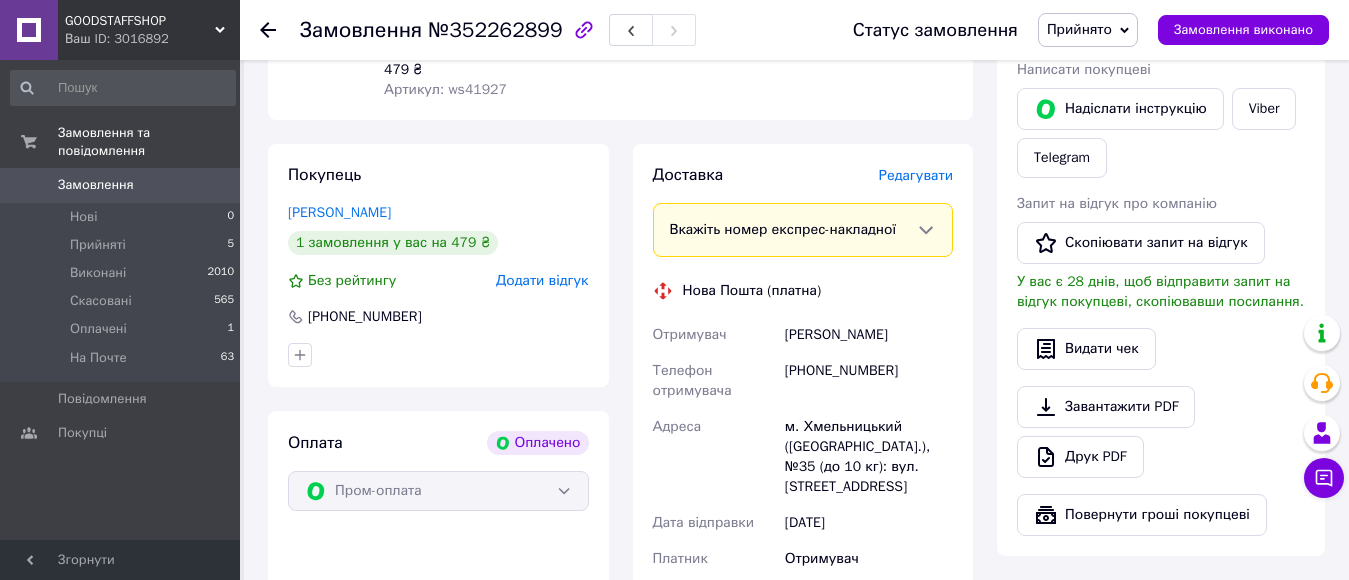 click on "[PHONE_NUMBER]" at bounding box center (869, 381) 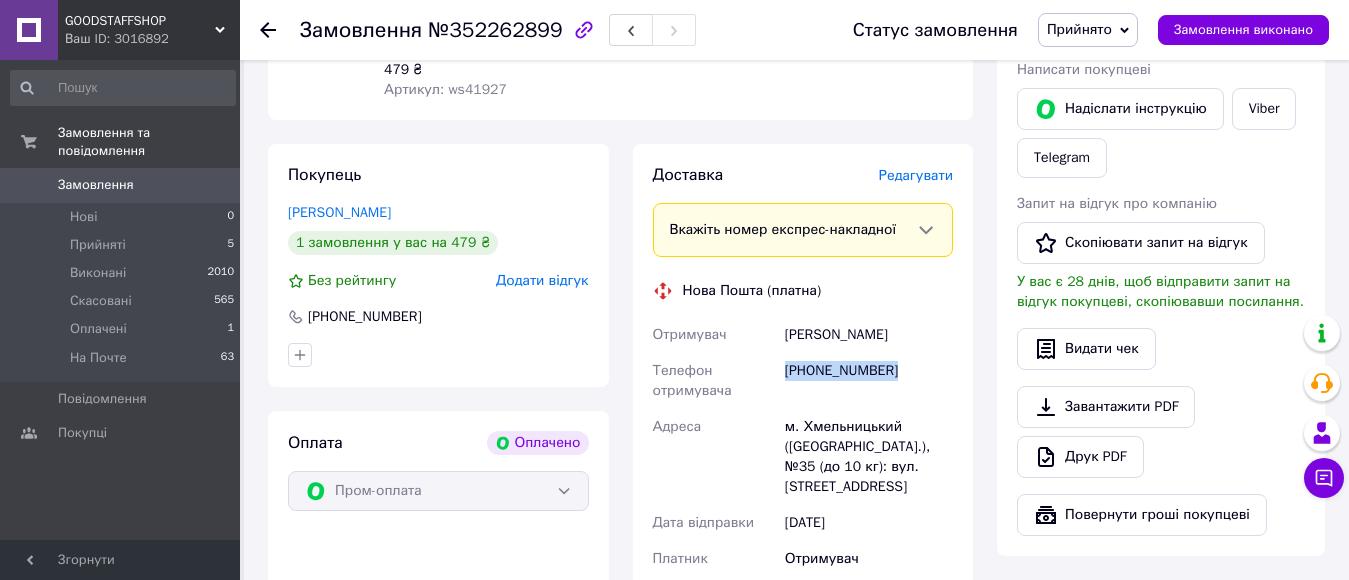 click on "[PHONE_NUMBER]" at bounding box center (869, 381) 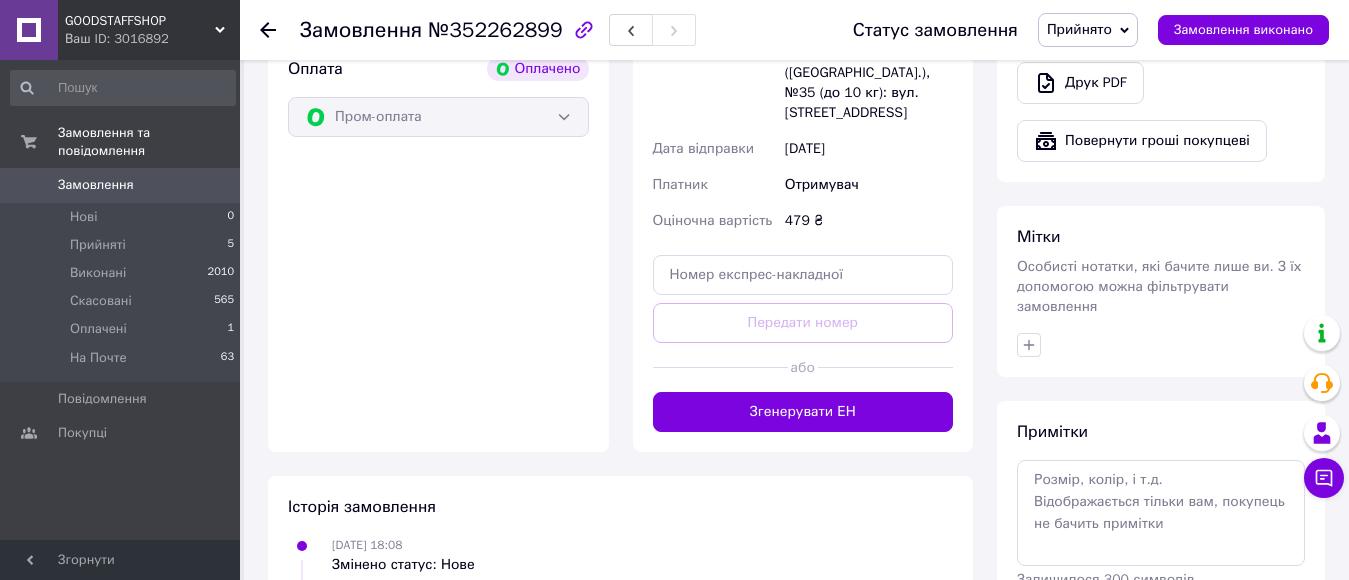 scroll, scrollTop: 766, scrollLeft: 0, axis: vertical 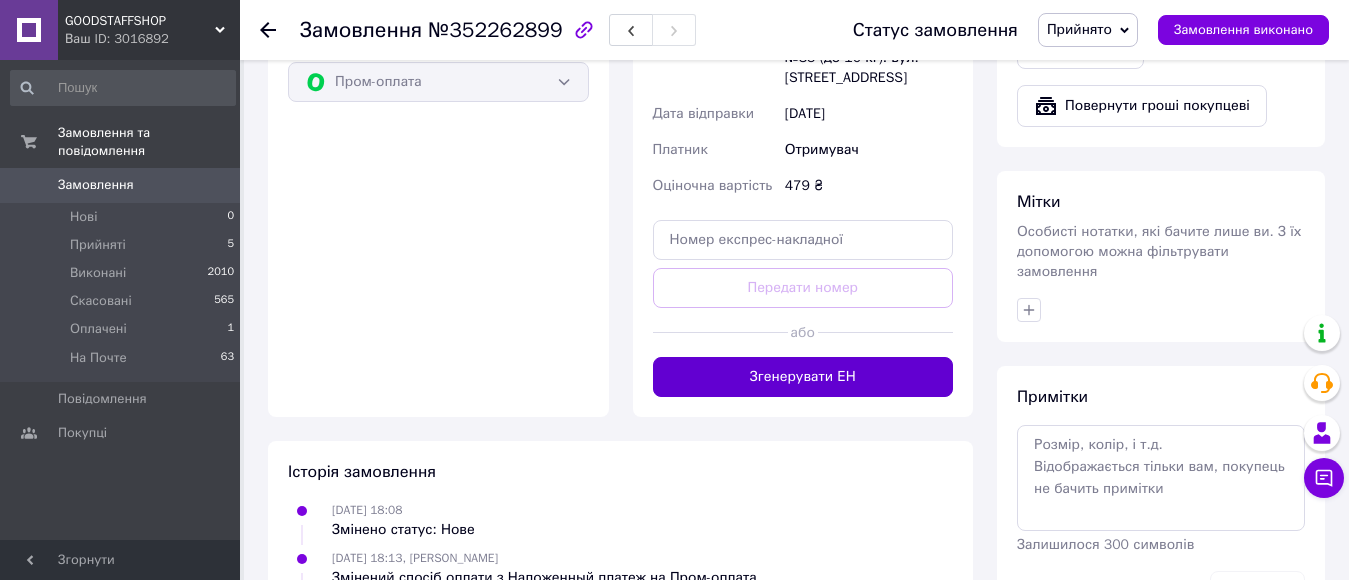 click on "Згенерувати ЕН" at bounding box center [803, 377] 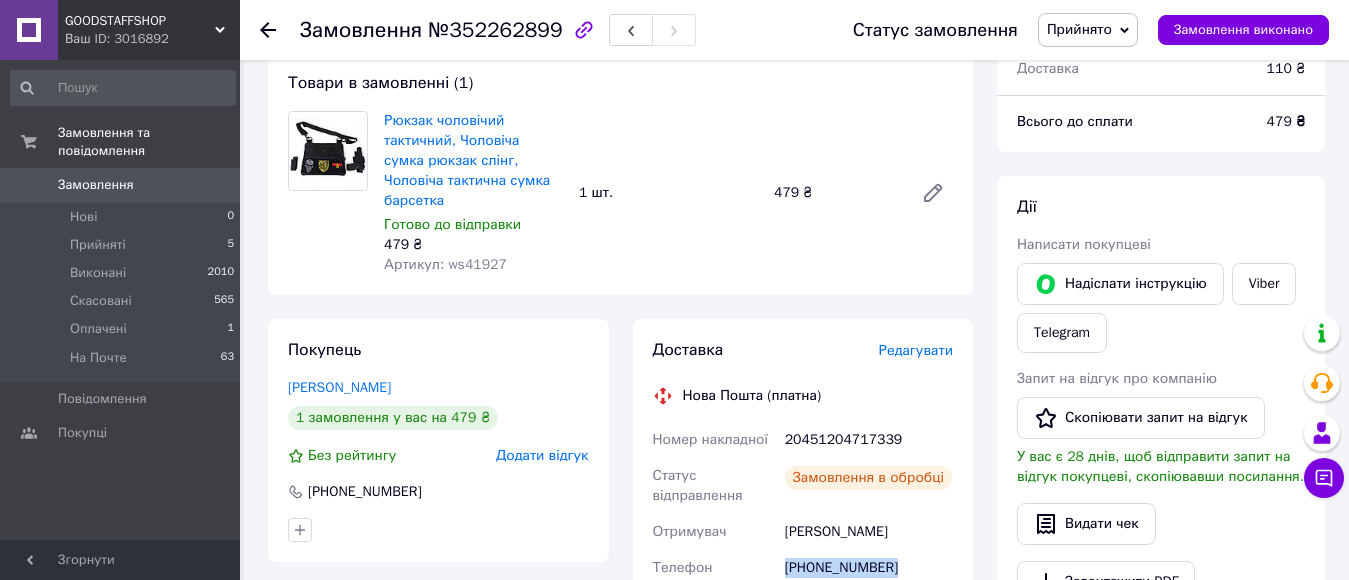 scroll, scrollTop: 168, scrollLeft: 0, axis: vertical 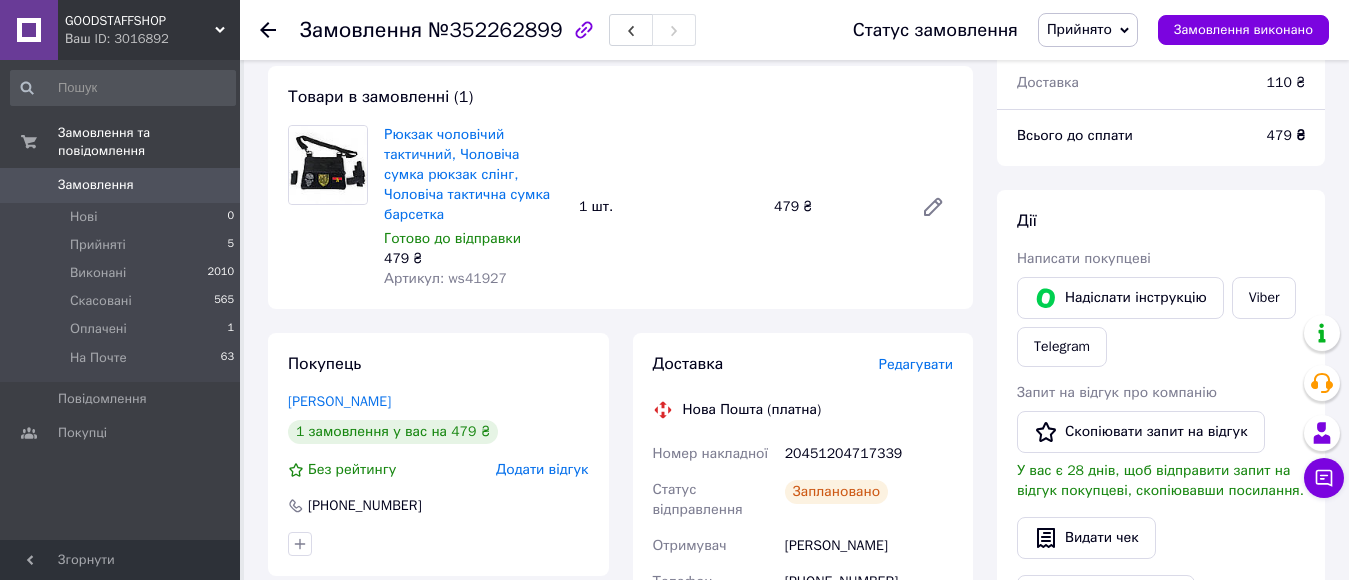 click on "20451204717339" at bounding box center [869, 454] 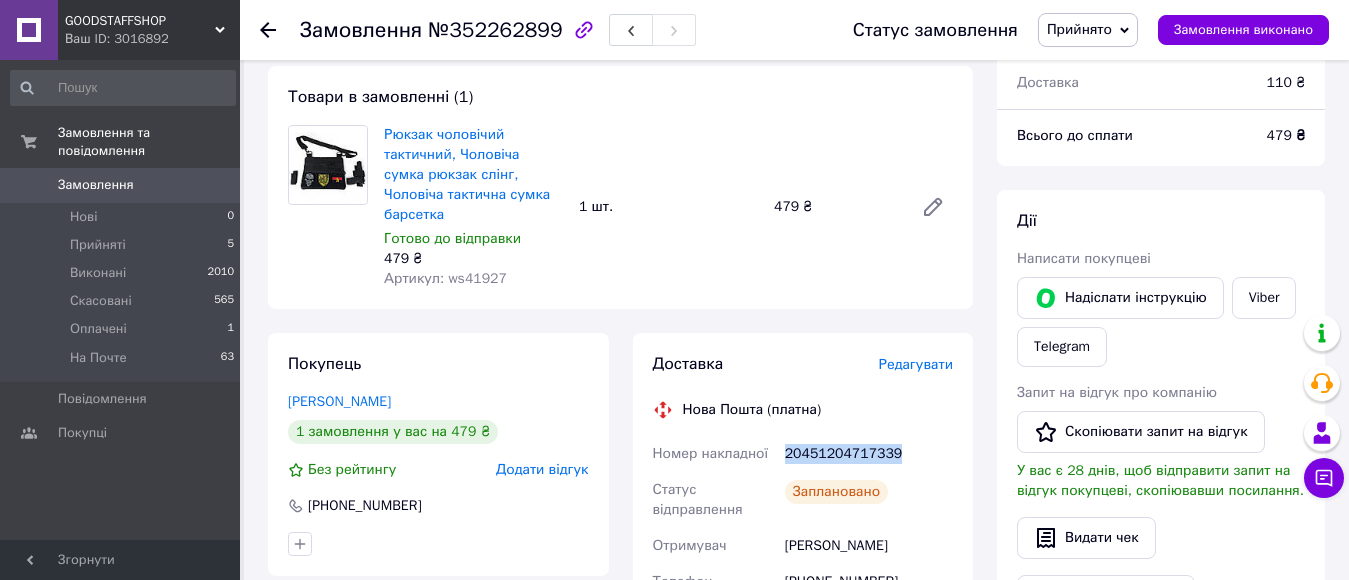 copy on "20451204717339" 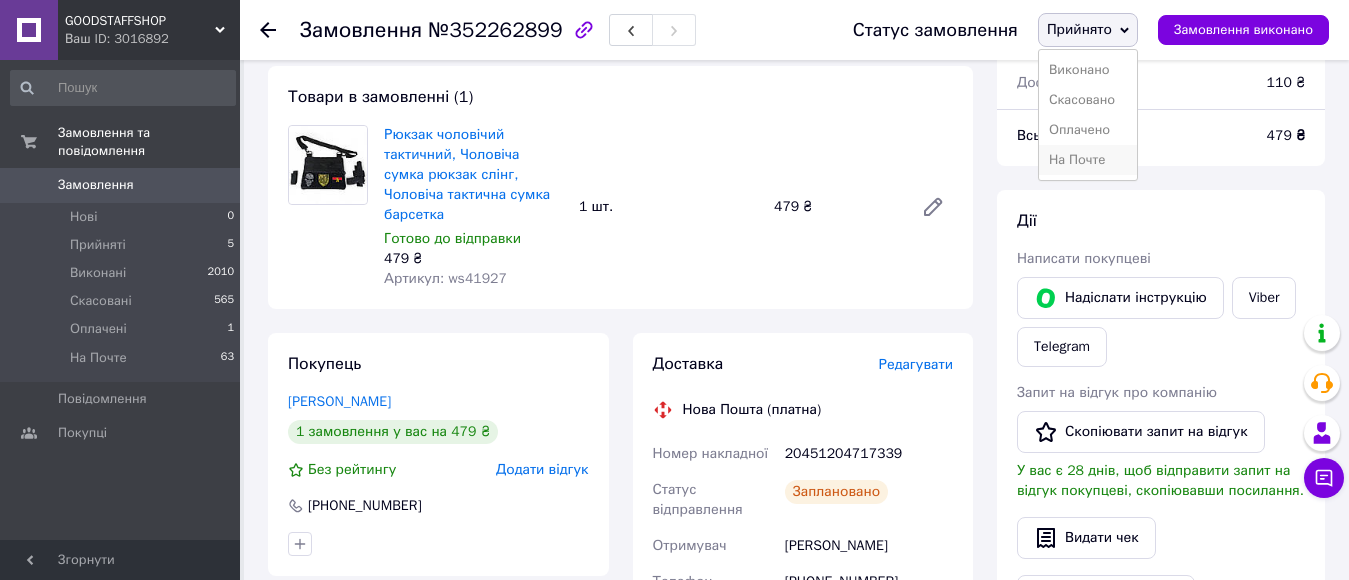 click on "На Почте" at bounding box center [1088, 160] 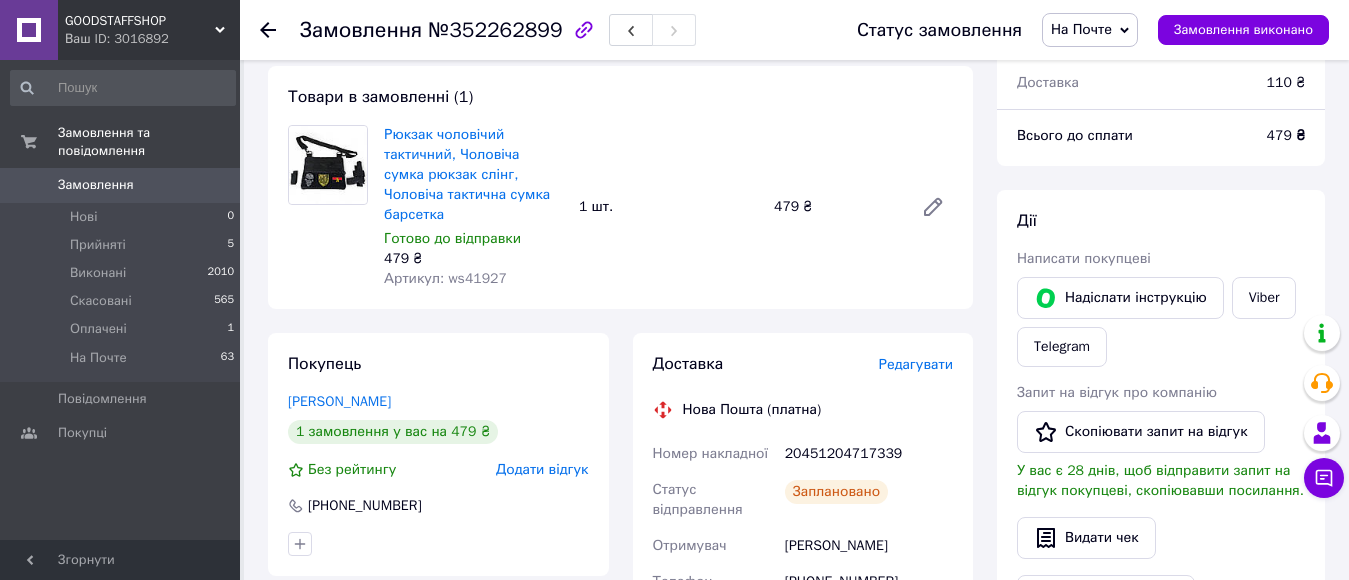 click on "Замовлення" at bounding box center (121, 185) 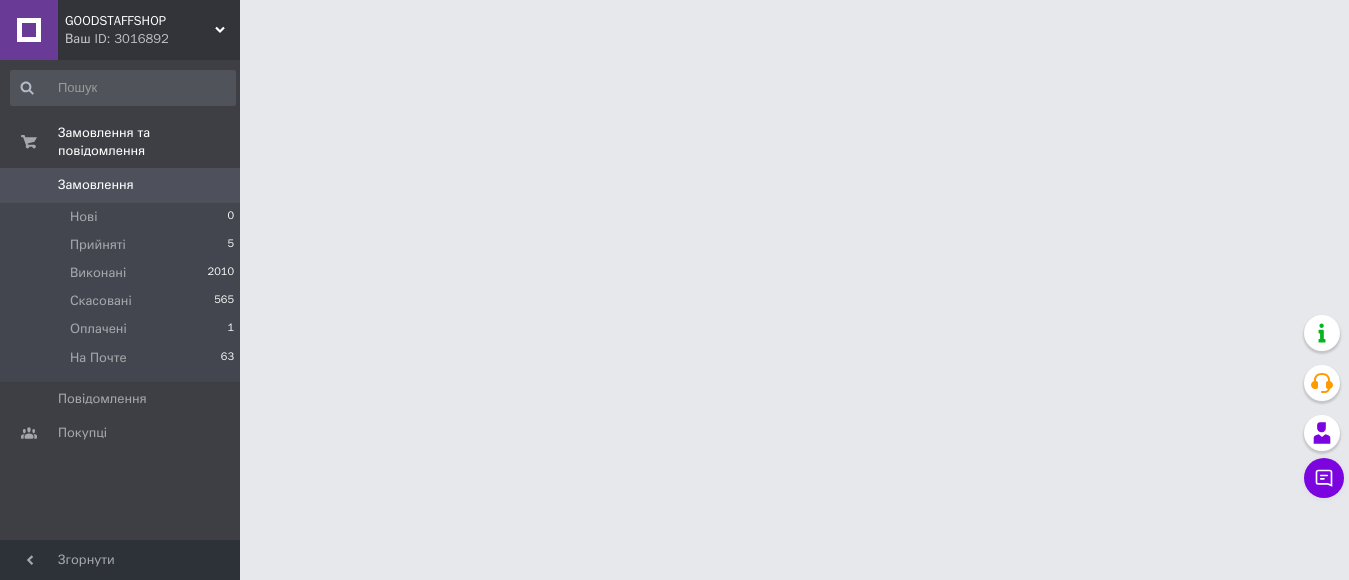 scroll, scrollTop: 0, scrollLeft: 0, axis: both 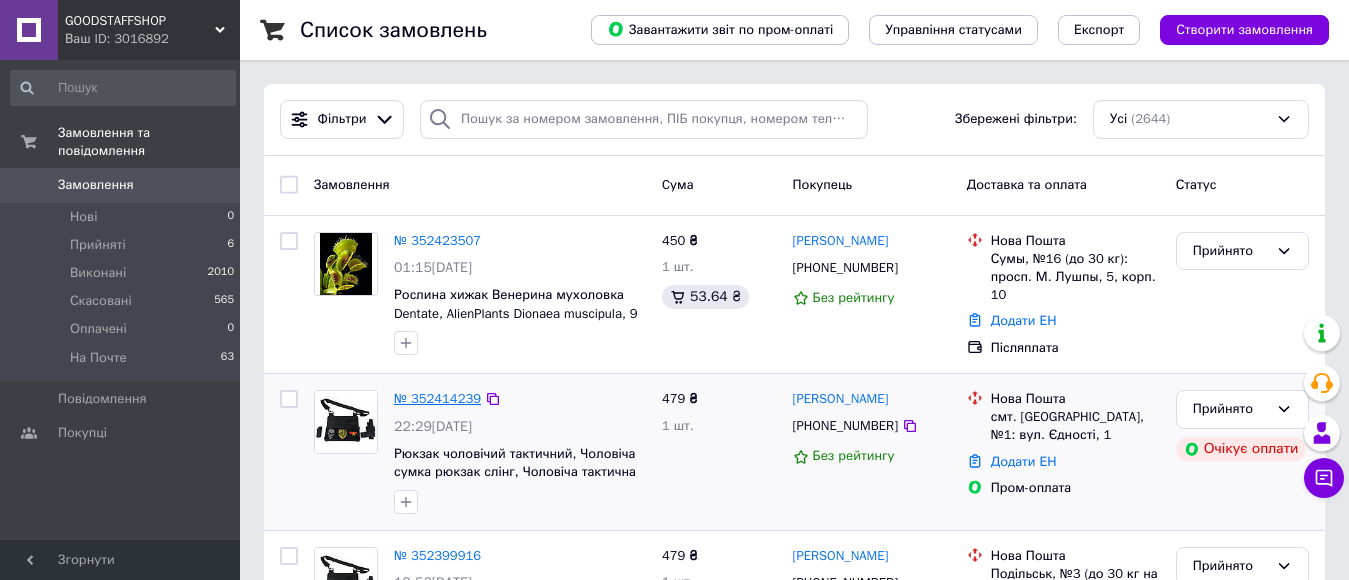 click on "№ 352414239" at bounding box center [437, 398] 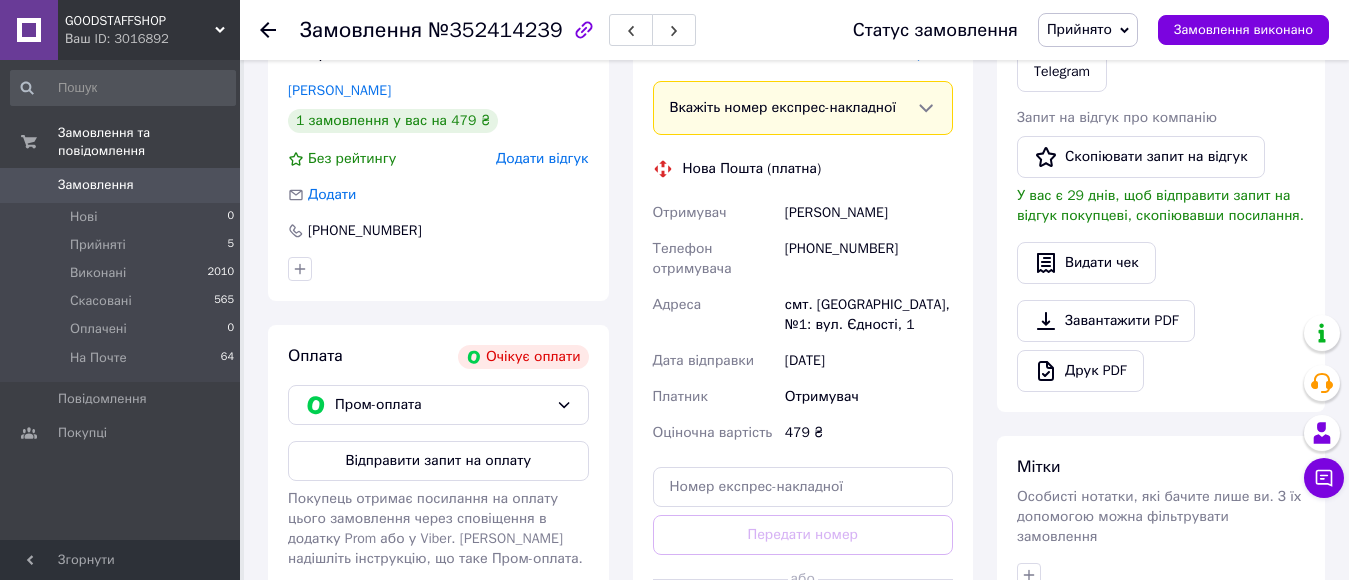 scroll, scrollTop: 431, scrollLeft: 0, axis: vertical 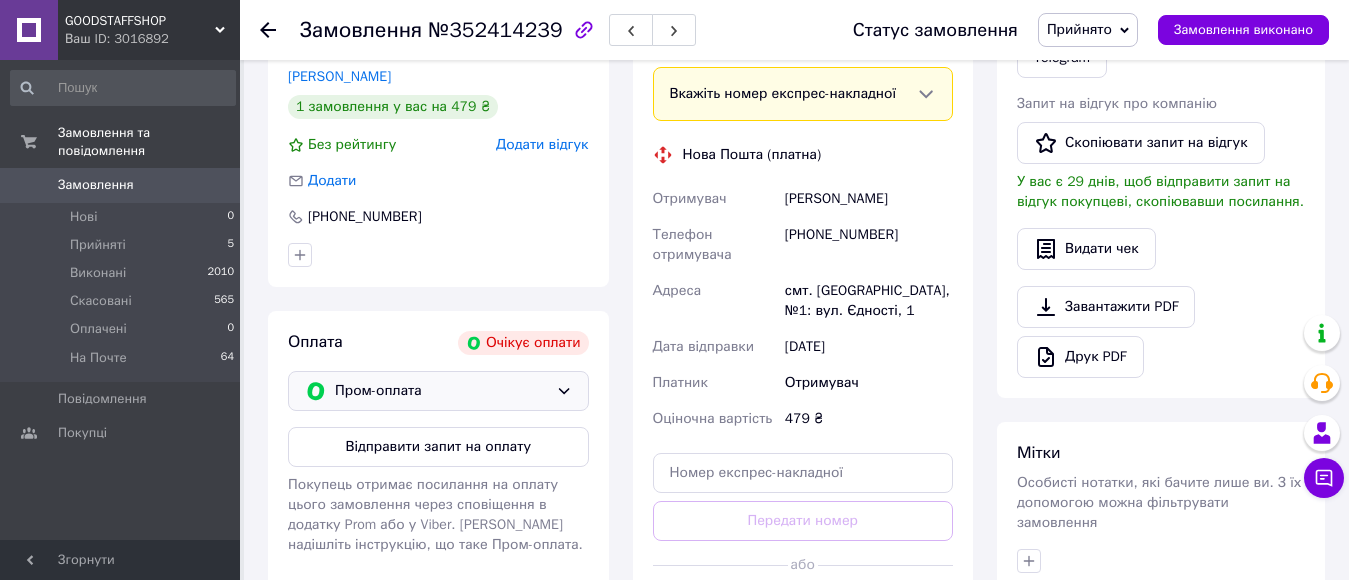 click 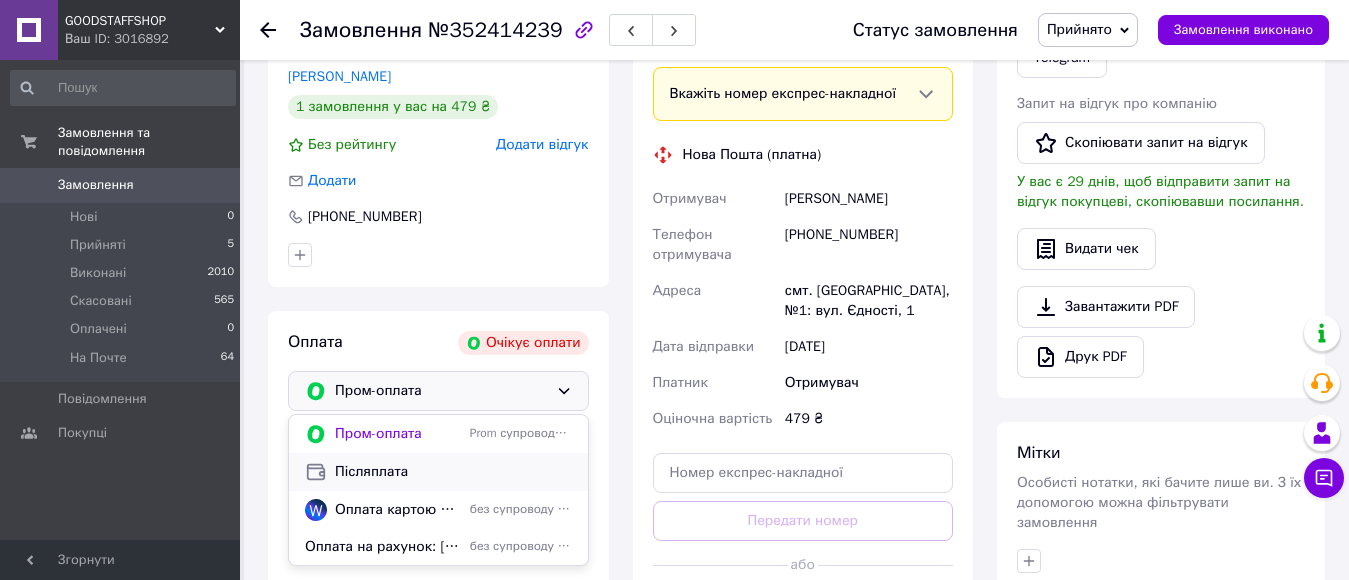 click on "Післяплата" at bounding box center (453, 472) 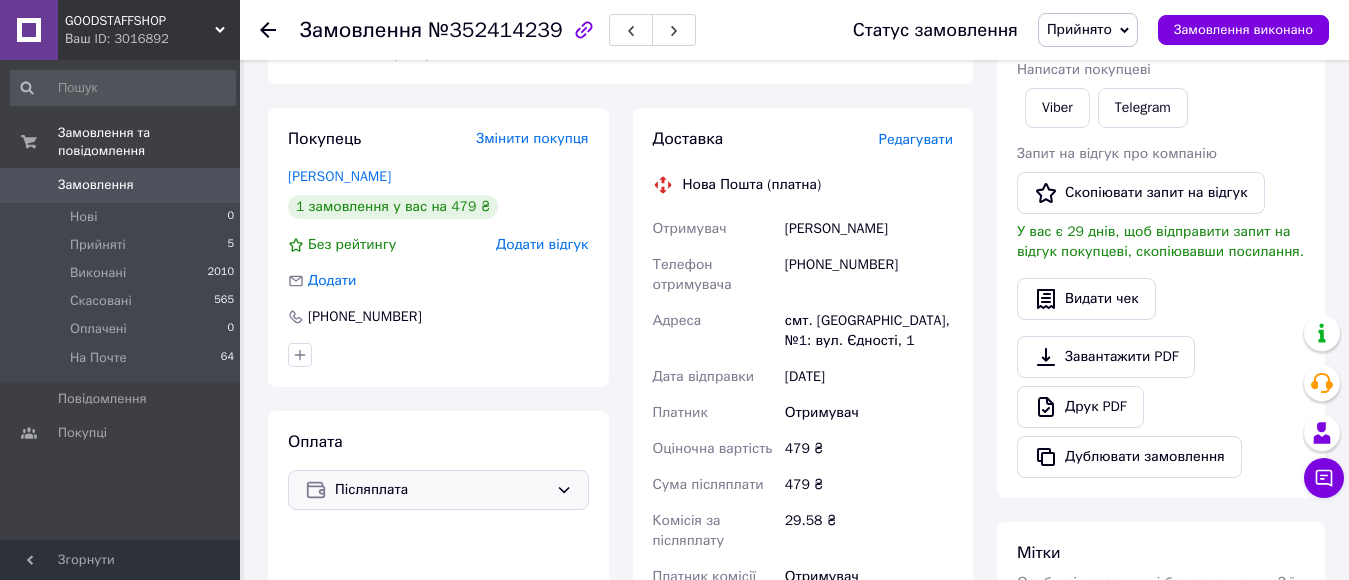 scroll, scrollTop: 328, scrollLeft: 0, axis: vertical 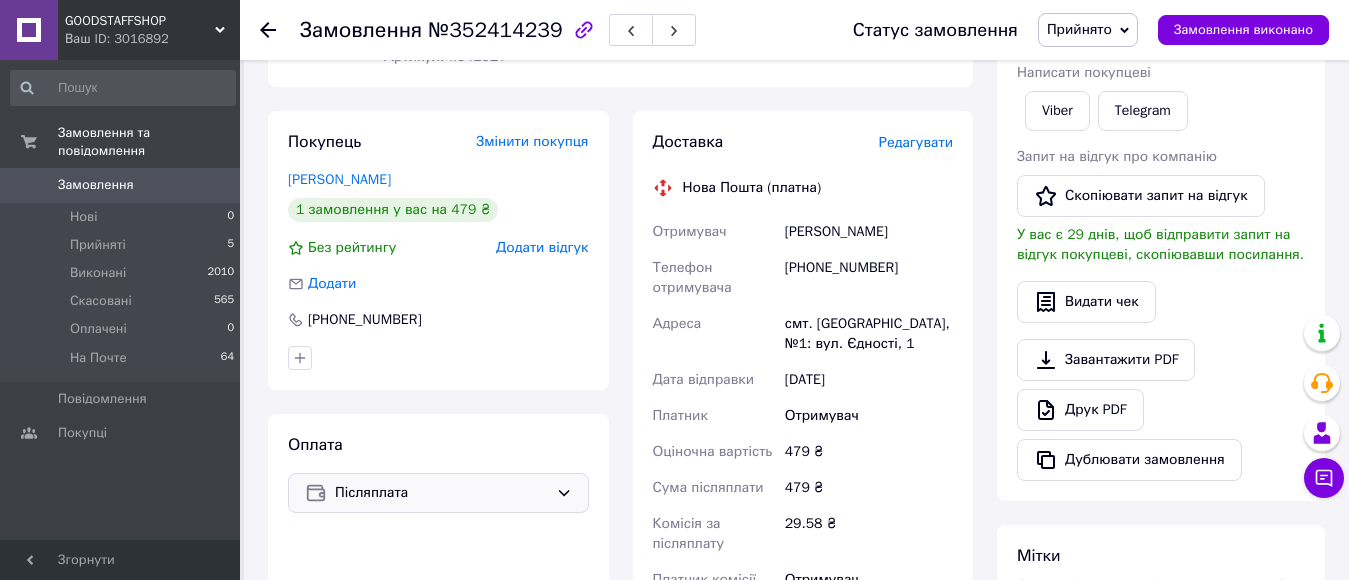 click on "[PERSON_NAME]" at bounding box center [869, 232] 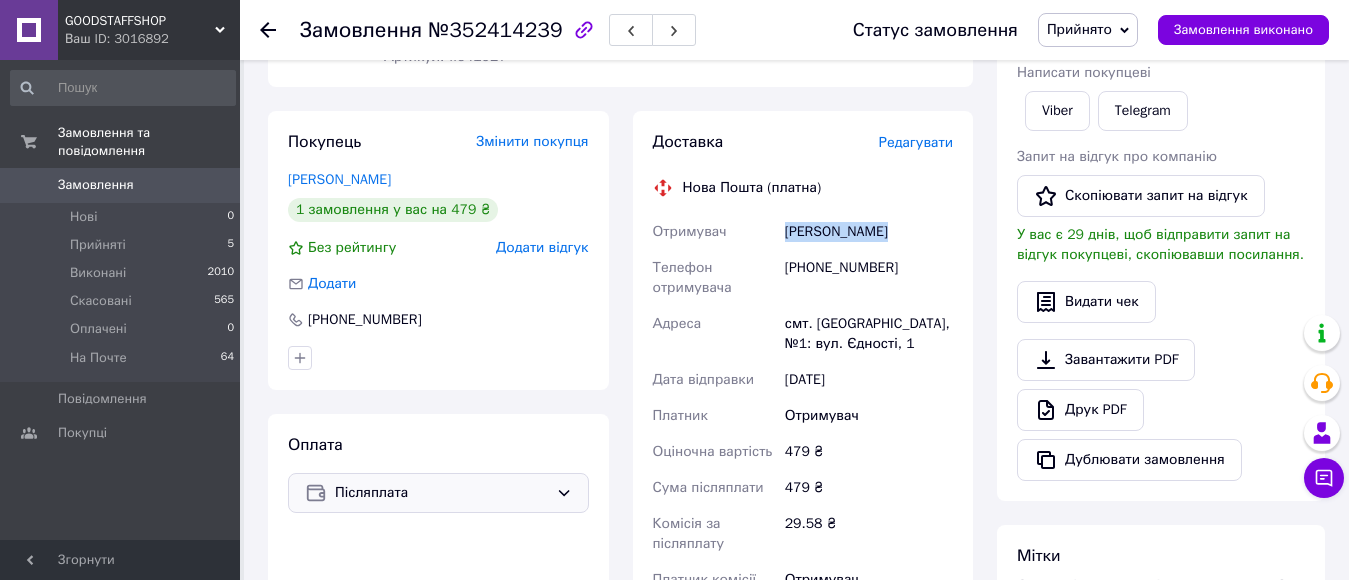 click on "[PERSON_NAME]" at bounding box center [869, 232] 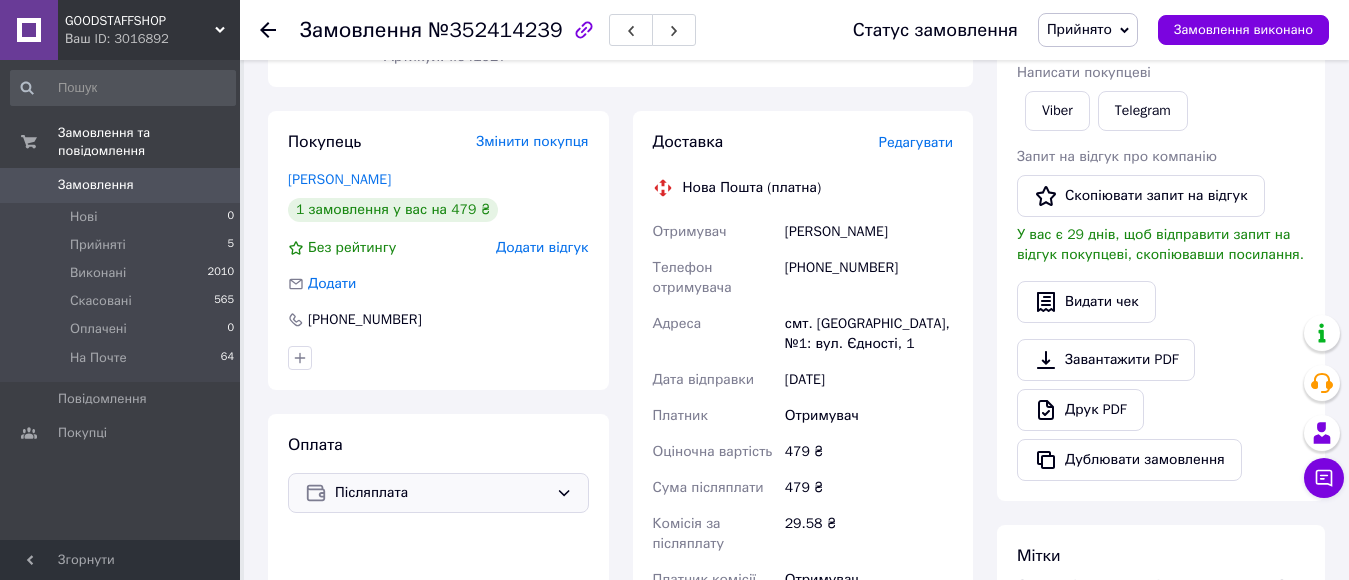 click on "[PHONE_NUMBER]" at bounding box center (869, 278) 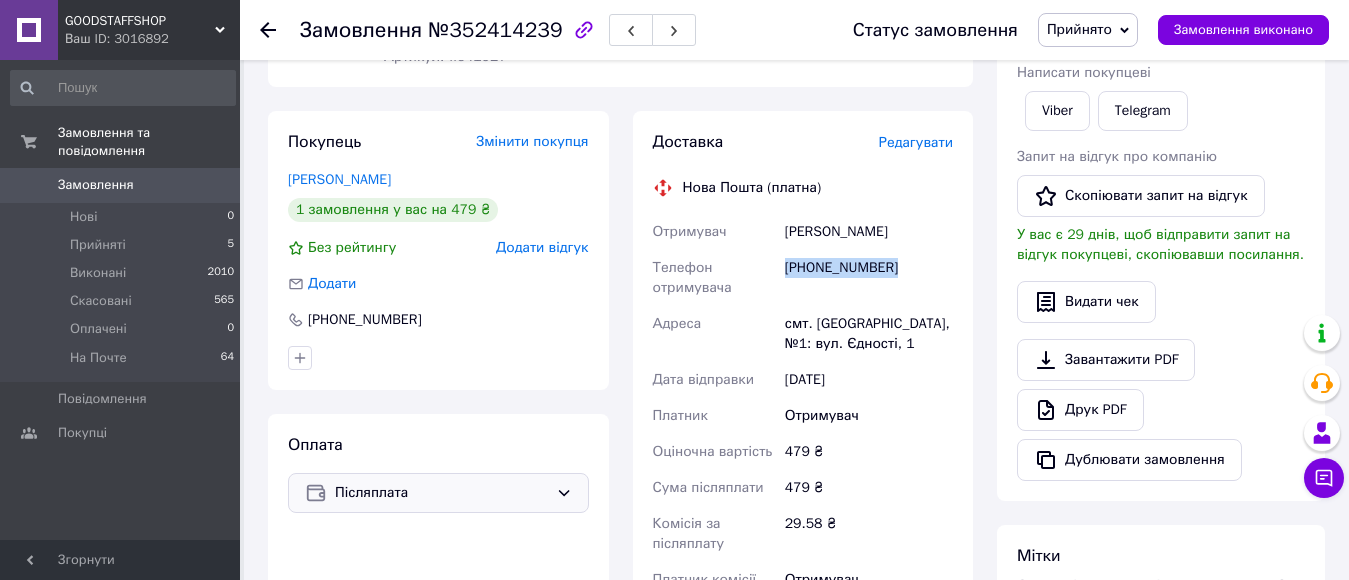 click on "[PHONE_NUMBER]" at bounding box center [869, 278] 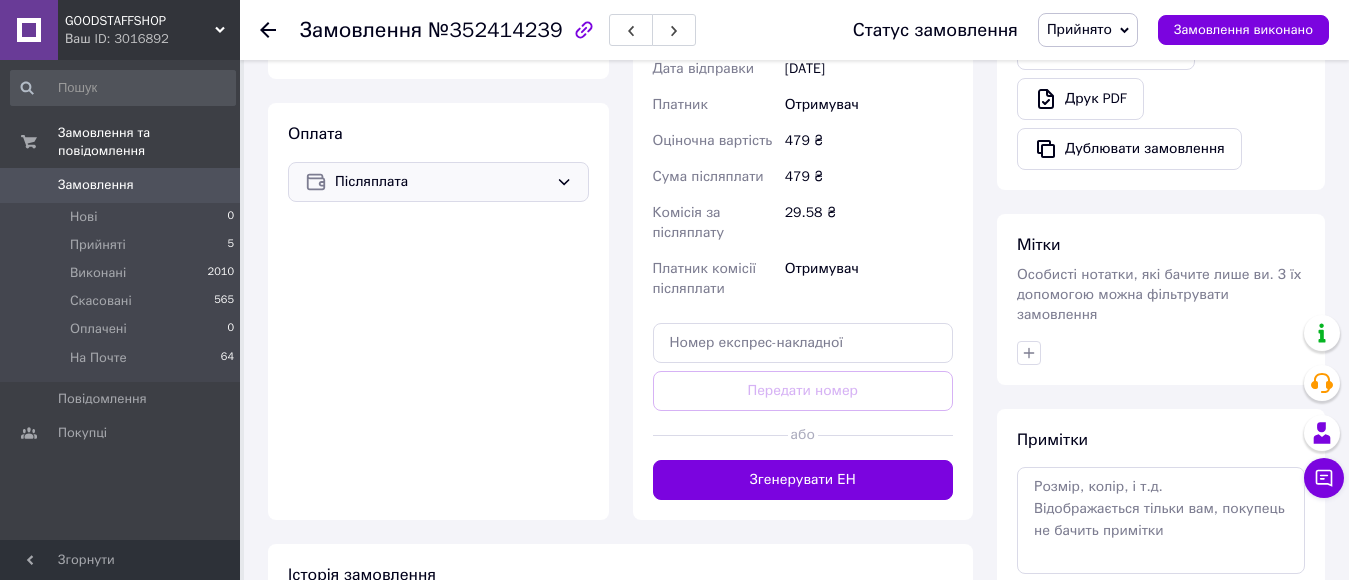 scroll, scrollTop: 665, scrollLeft: 0, axis: vertical 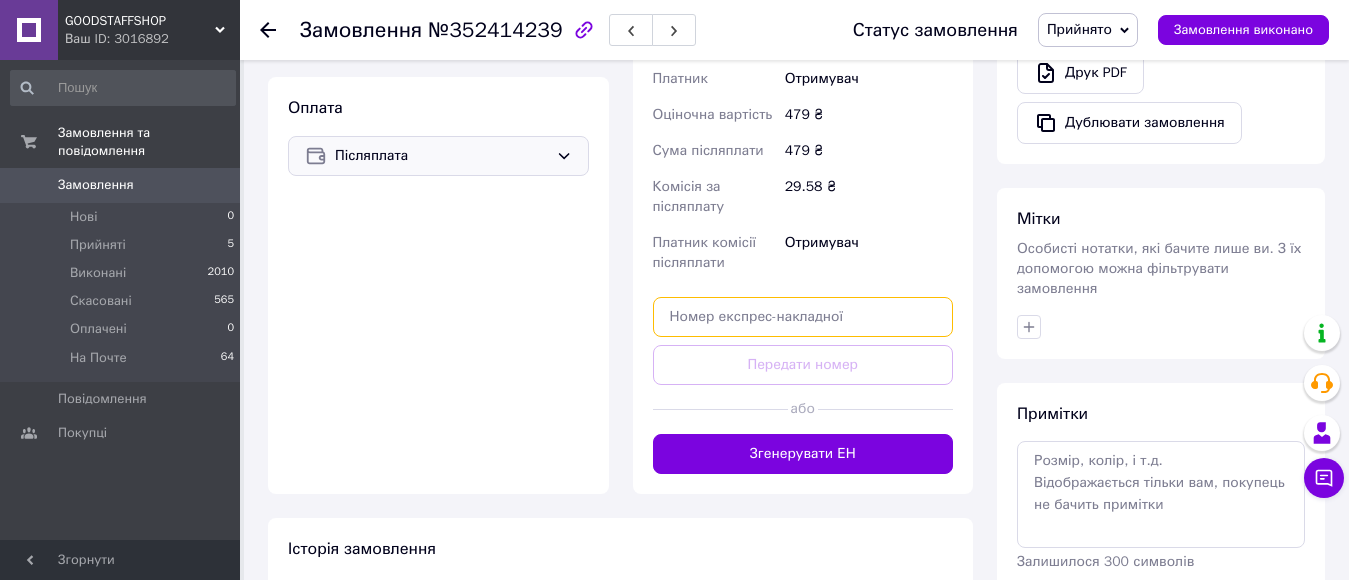 click at bounding box center (803, 317) 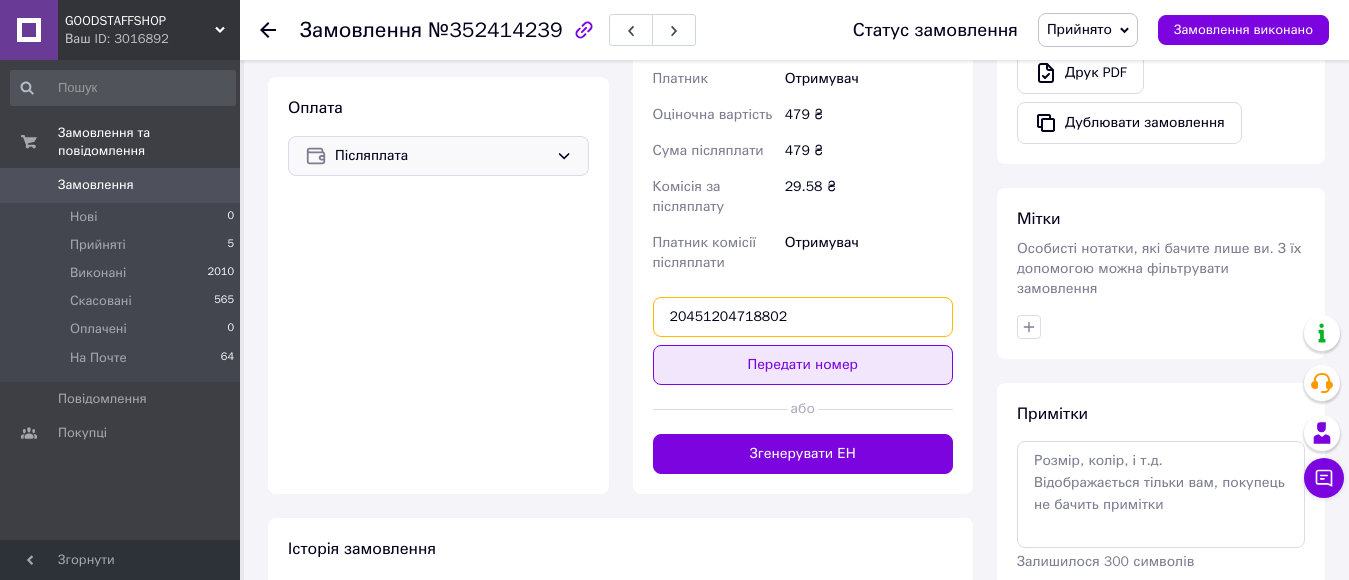 type on "20451204718802" 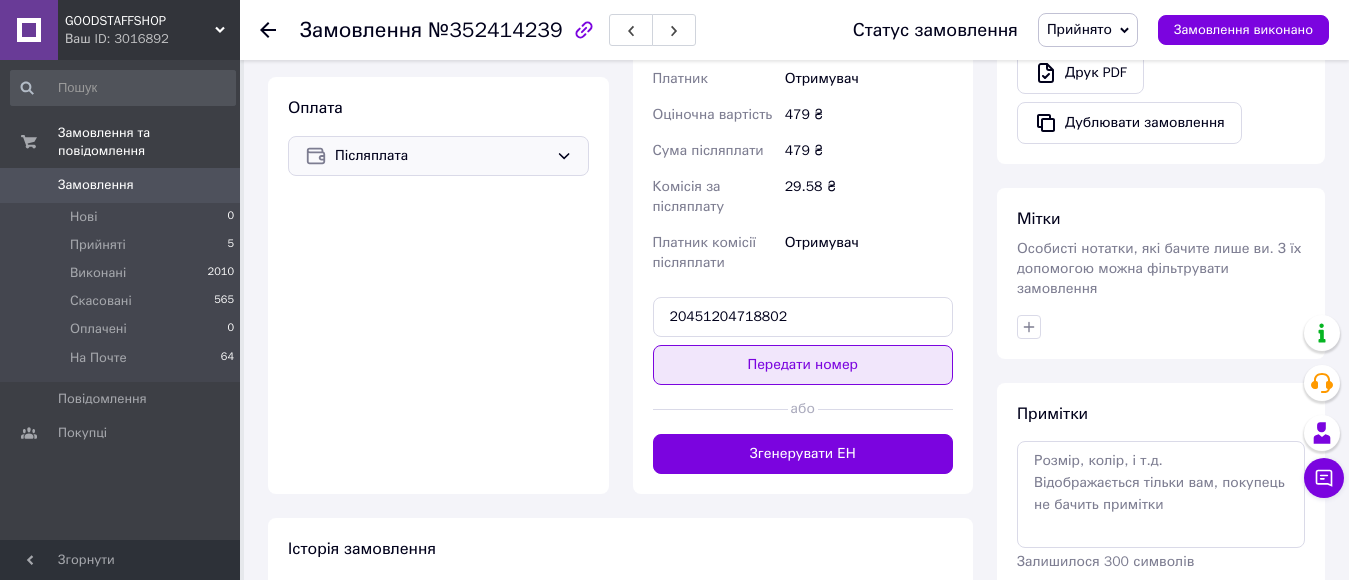 click on "Передати номер" at bounding box center [803, 365] 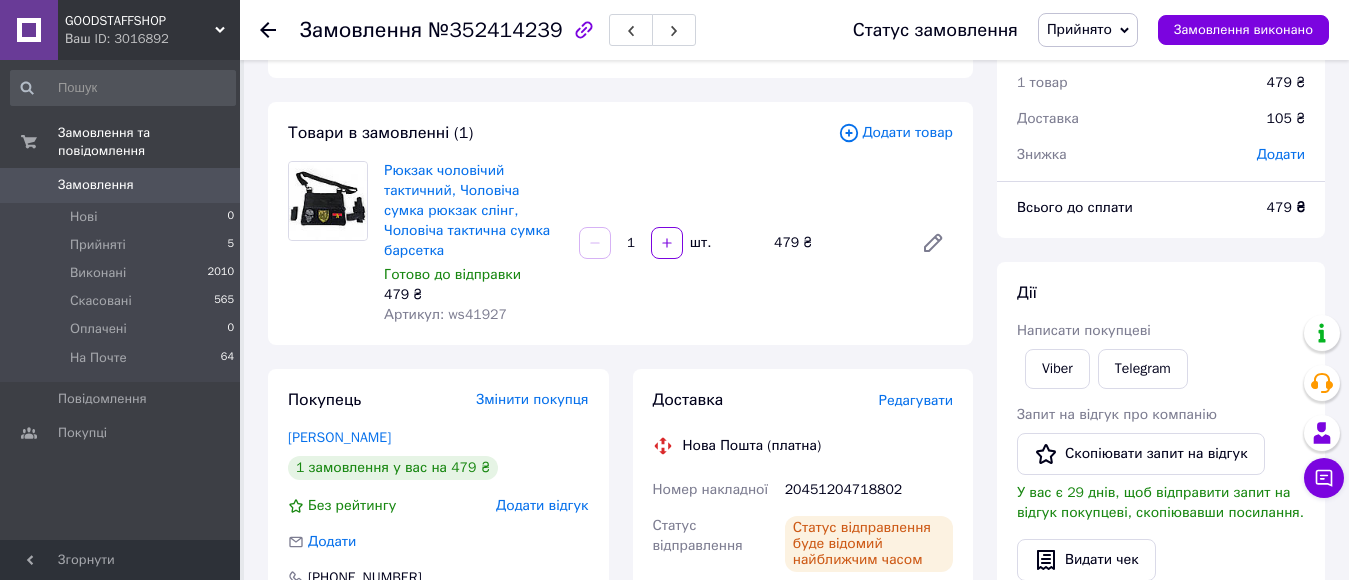 scroll, scrollTop: 51, scrollLeft: 0, axis: vertical 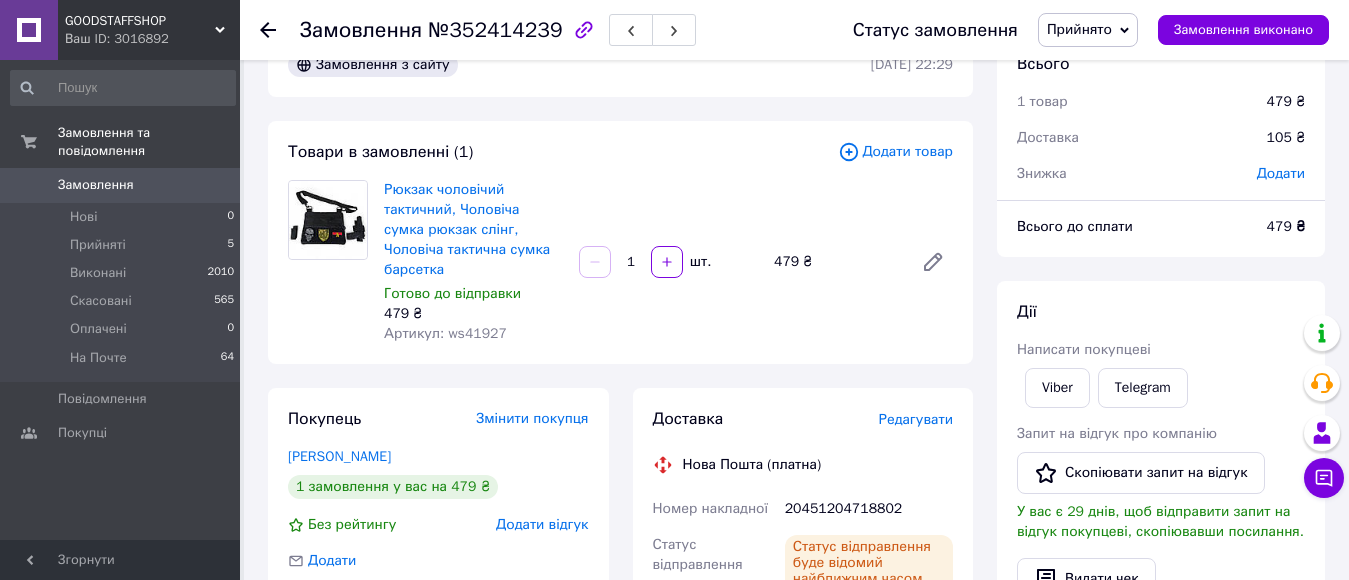 click on "Замовлення" at bounding box center [96, 185] 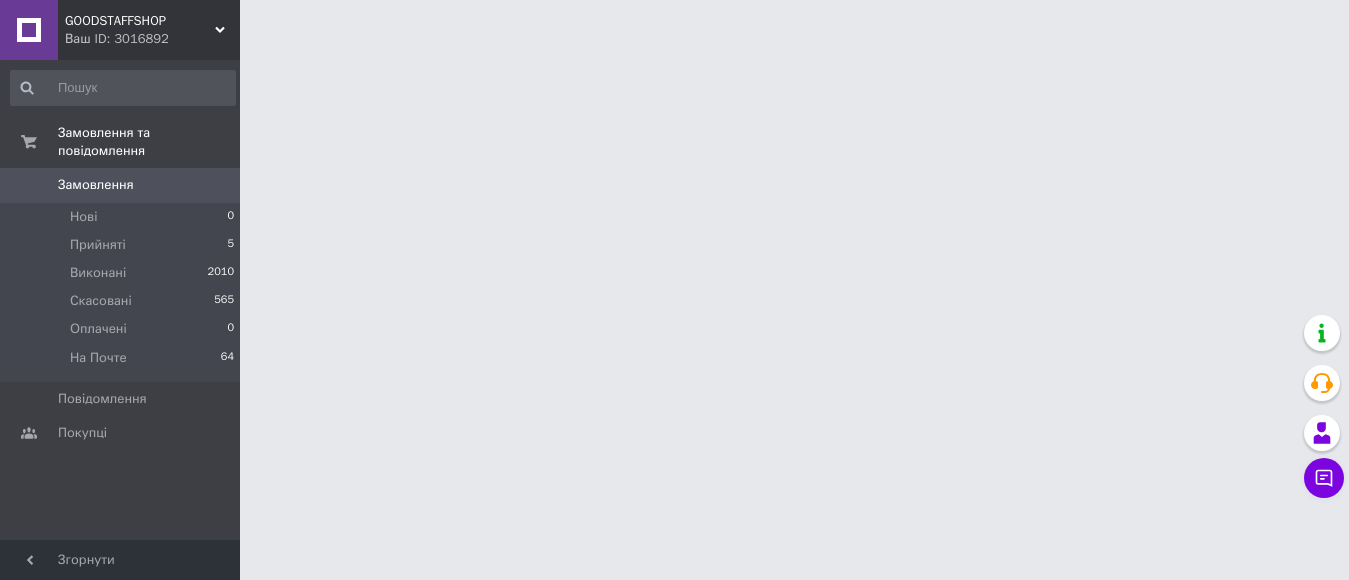 scroll, scrollTop: 0, scrollLeft: 0, axis: both 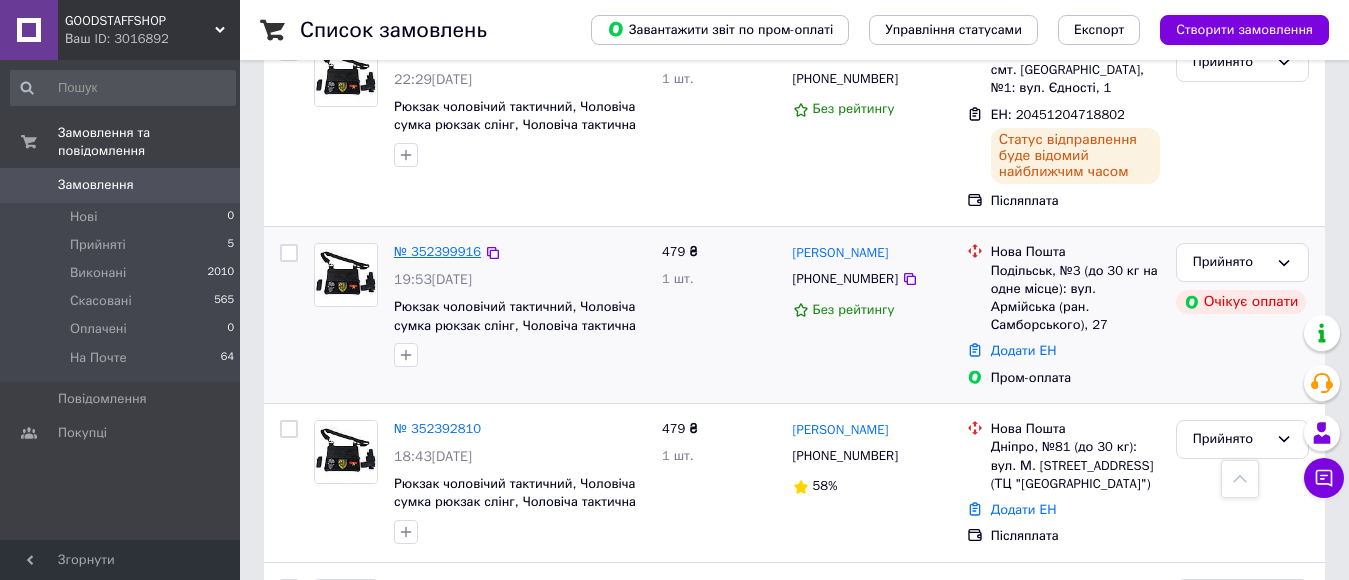 click on "№ 352399916" at bounding box center (437, 251) 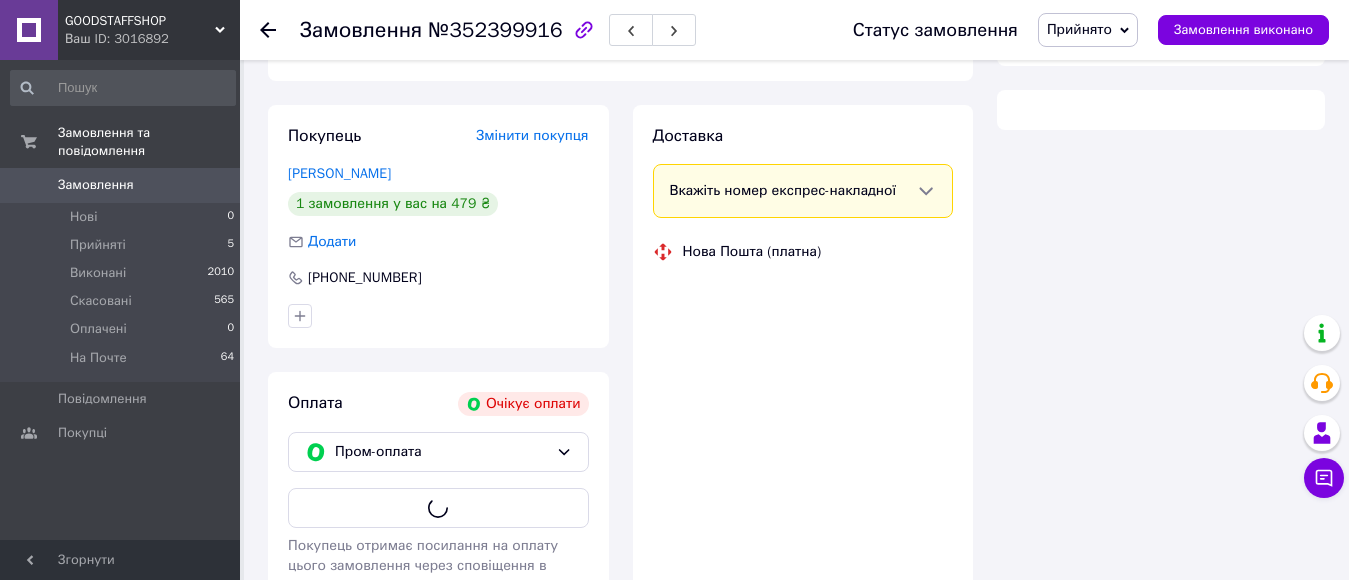 scroll, scrollTop: 347, scrollLeft: 0, axis: vertical 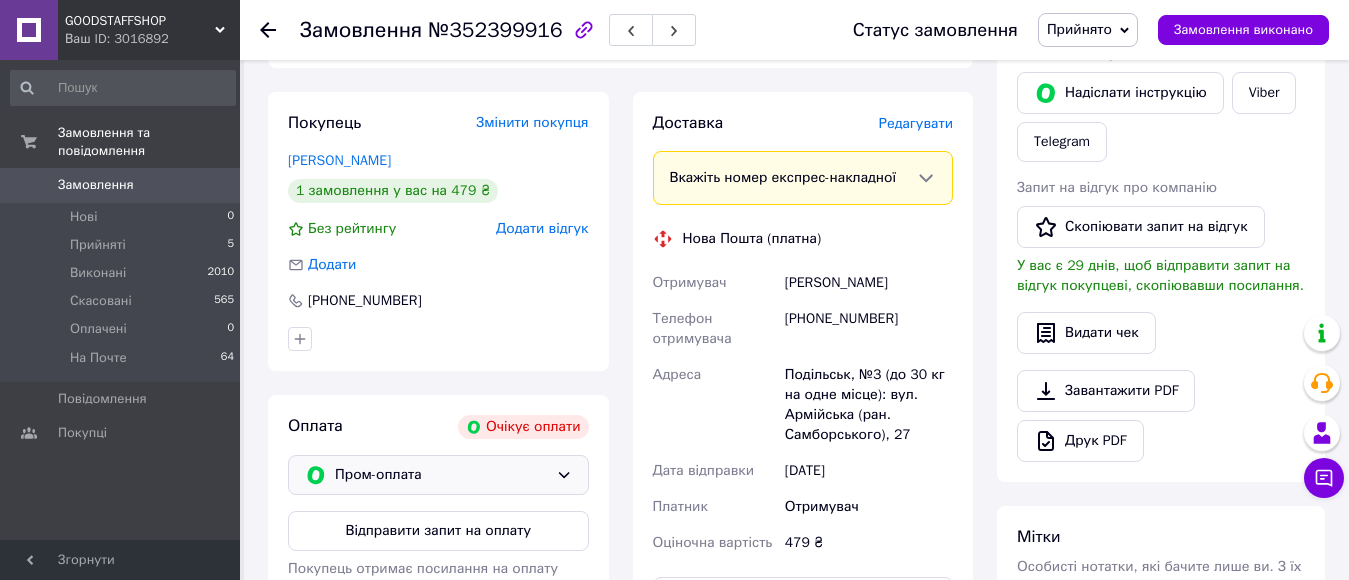 click 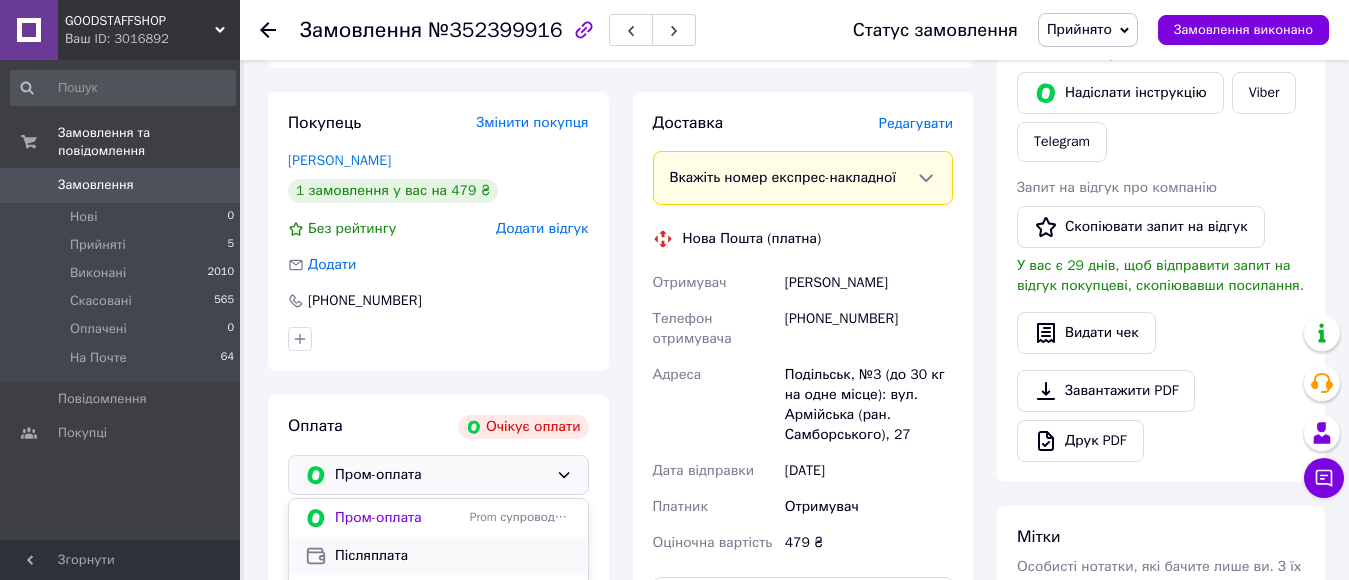 click on "Післяплата" at bounding box center (438, 556) 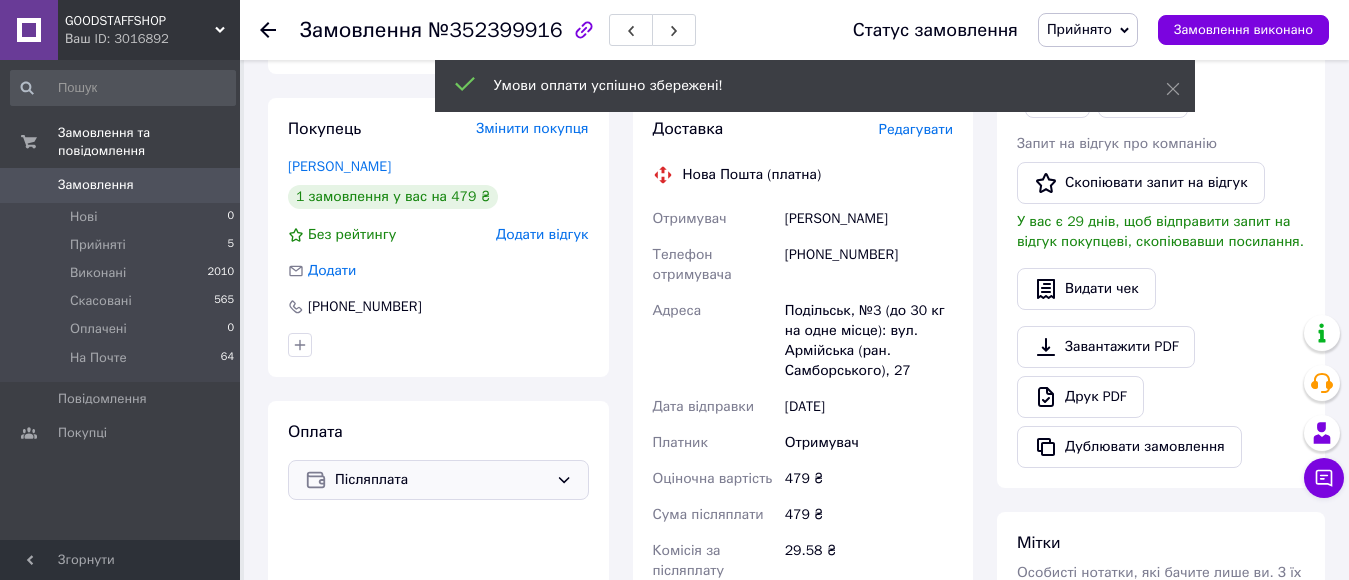 scroll, scrollTop: 320, scrollLeft: 0, axis: vertical 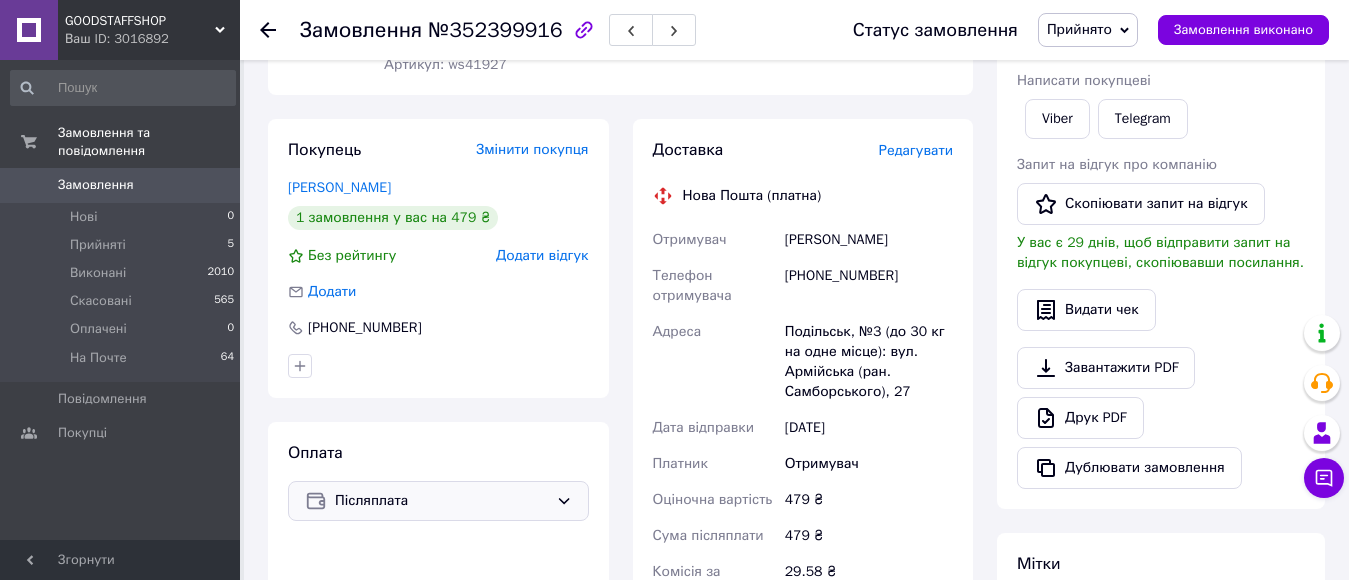 click on "[PERSON_NAME]" at bounding box center [869, 240] 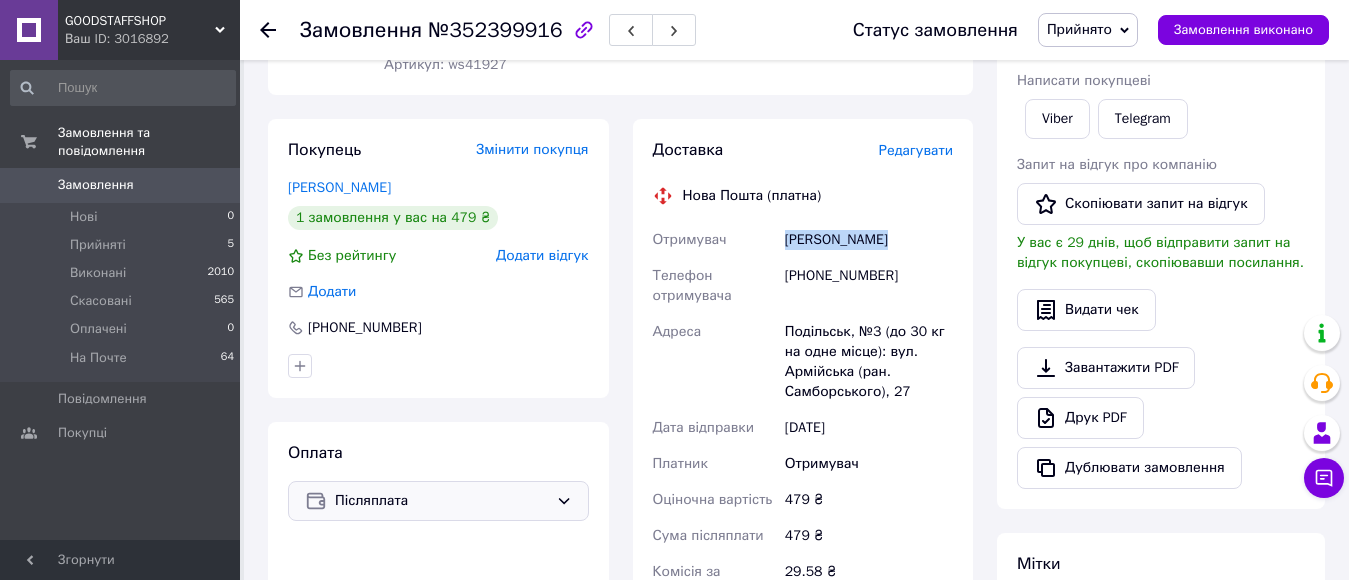 click on "[PERSON_NAME]" at bounding box center [869, 240] 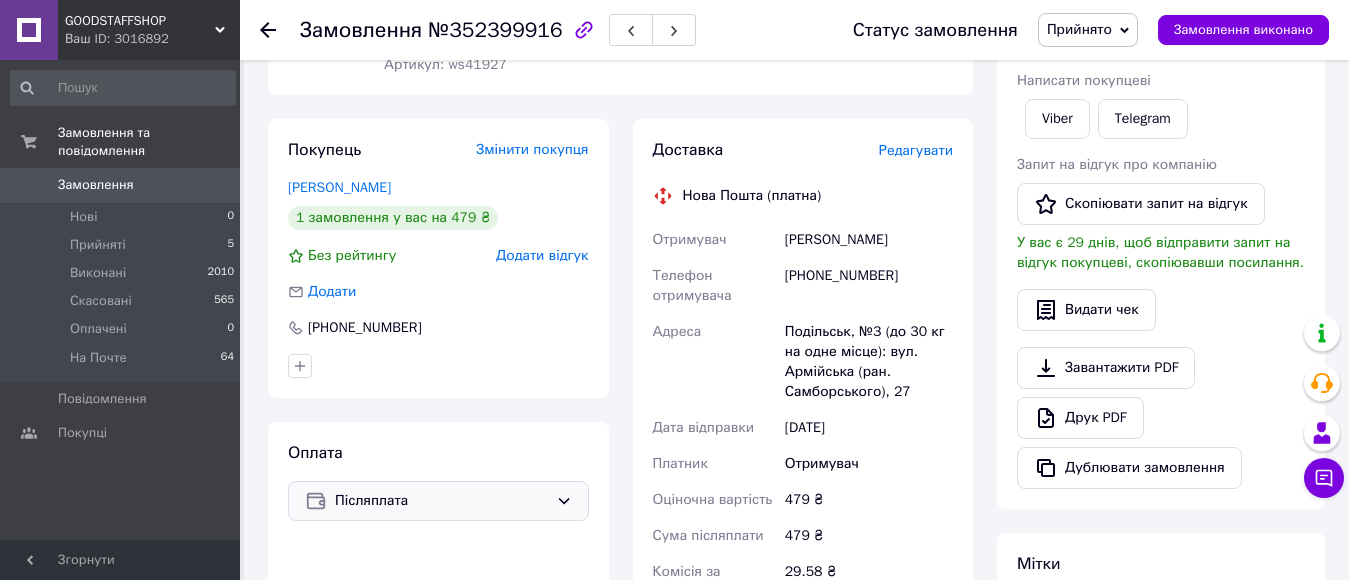 click on "[PHONE_NUMBER]" at bounding box center [869, 286] 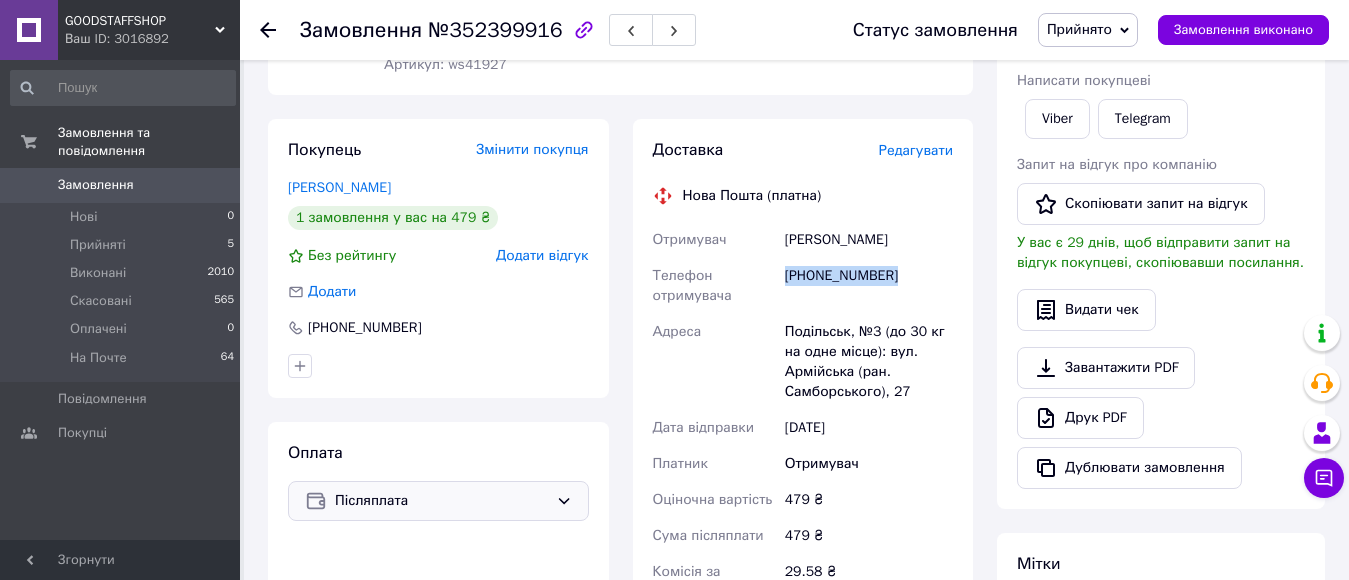 click on "[PHONE_NUMBER]" at bounding box center (869, 286) 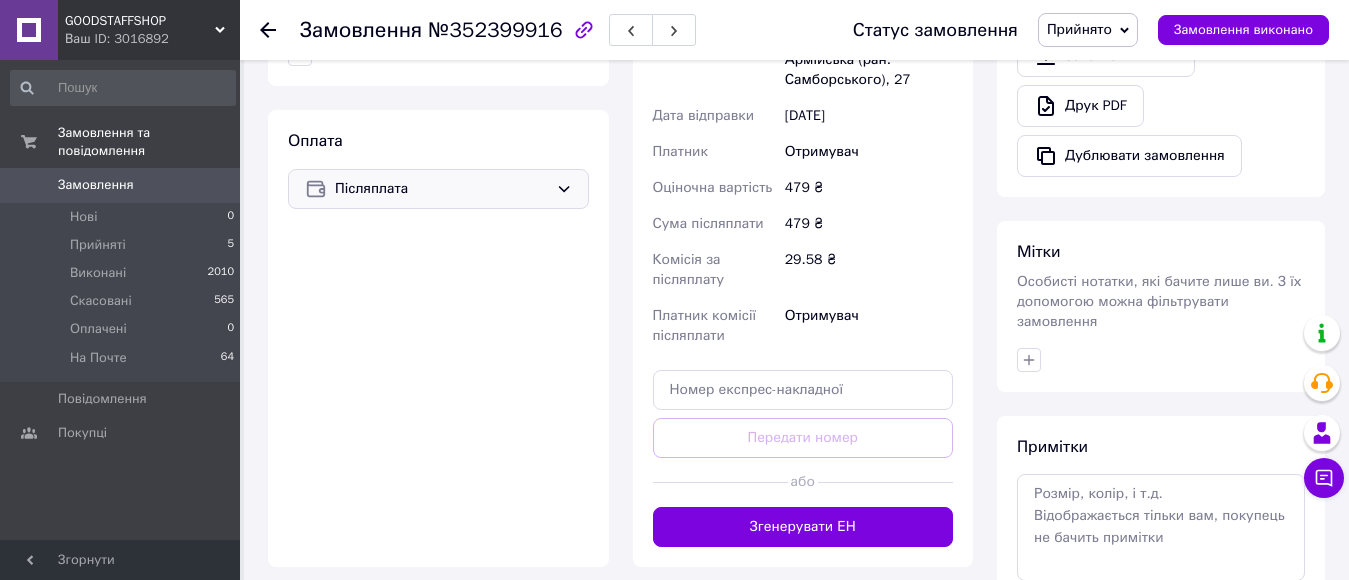 scroll, scrollTop: 674, scrollLeft: 0, axis: vertical 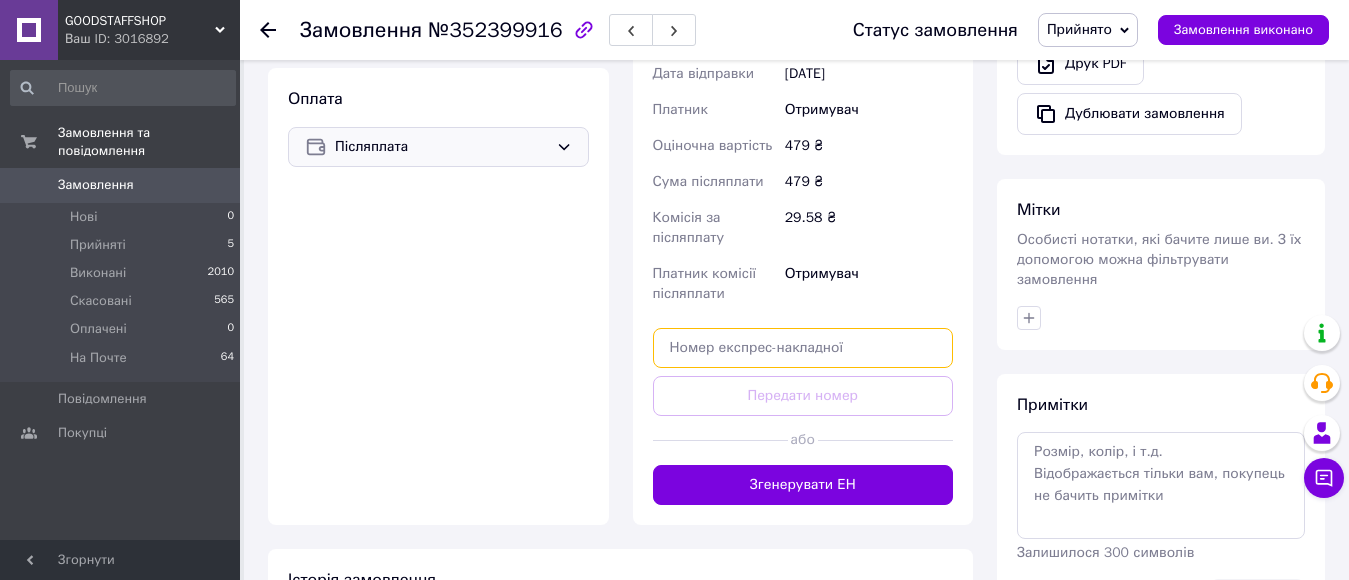click at bounding box center [803, 348] 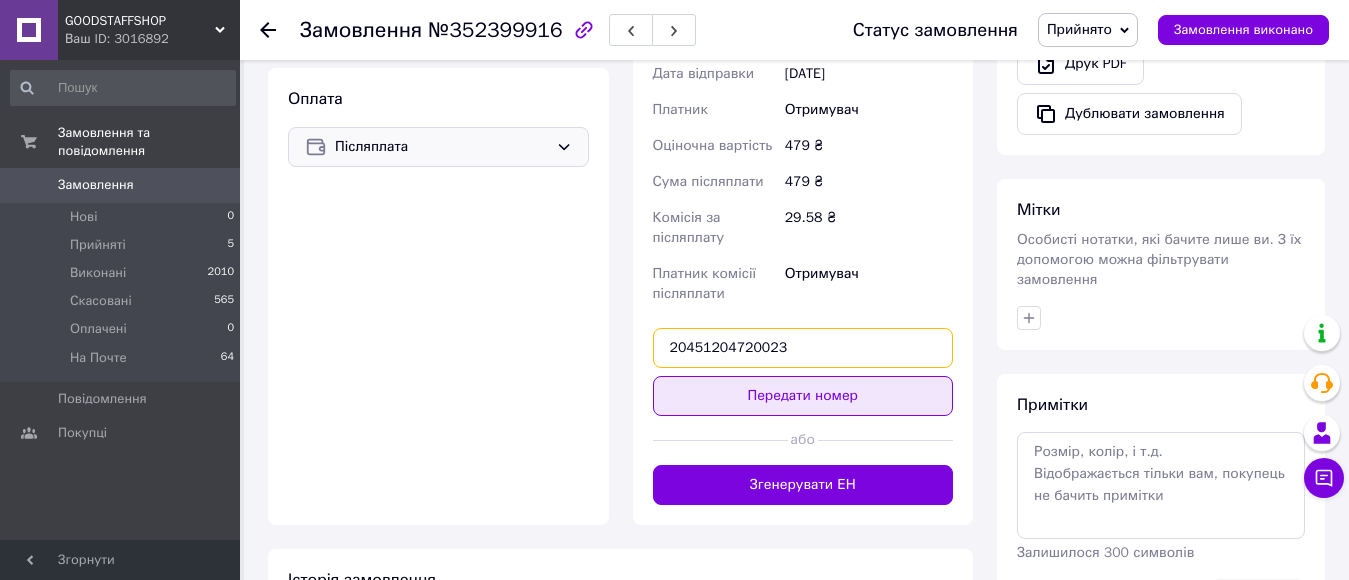 type on "20451204720023" 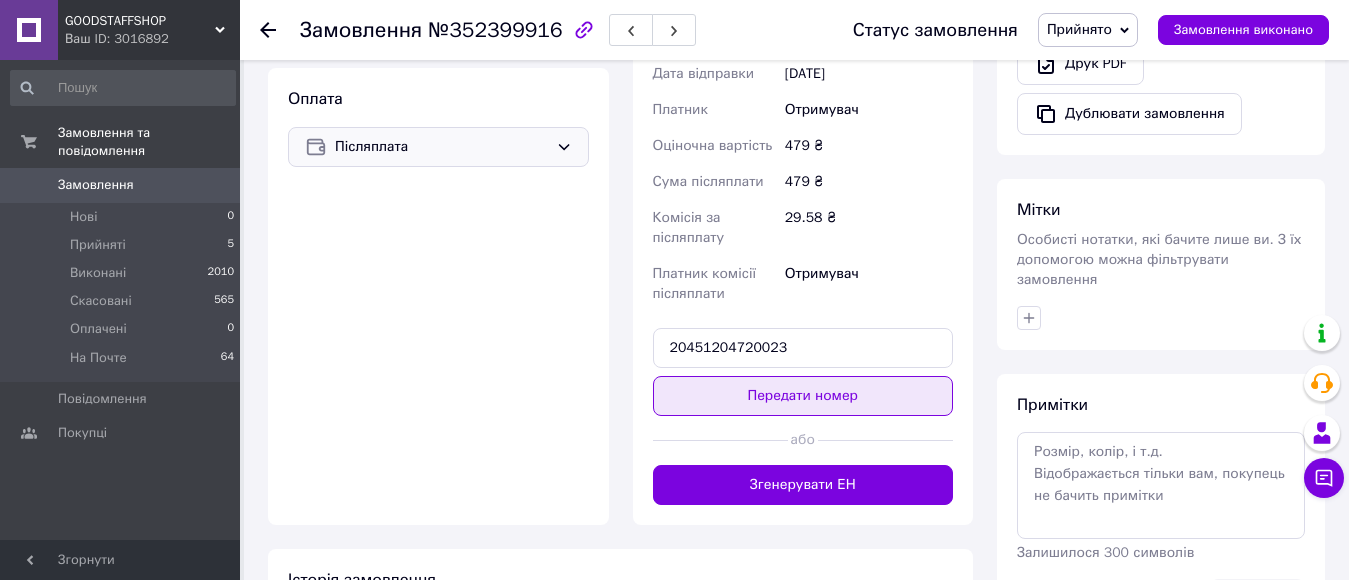 click on "Передати номер" at bounding box center (803, 396) 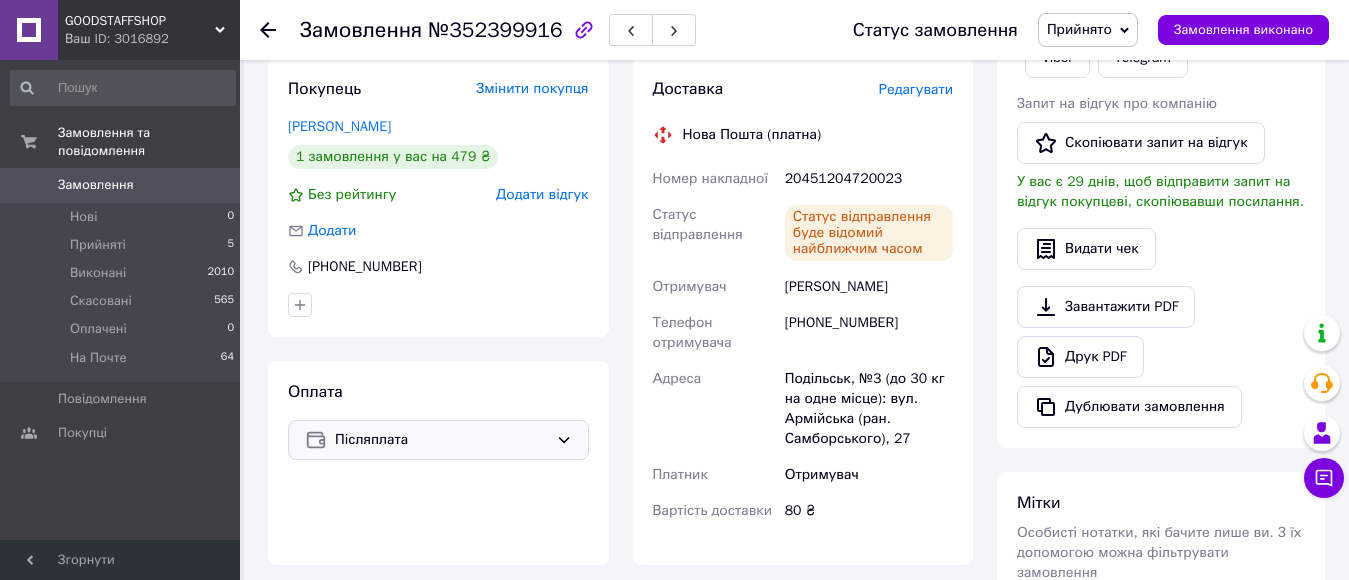 scroll, scrollTop: 241, scrollLeft: 0, axis: vertical 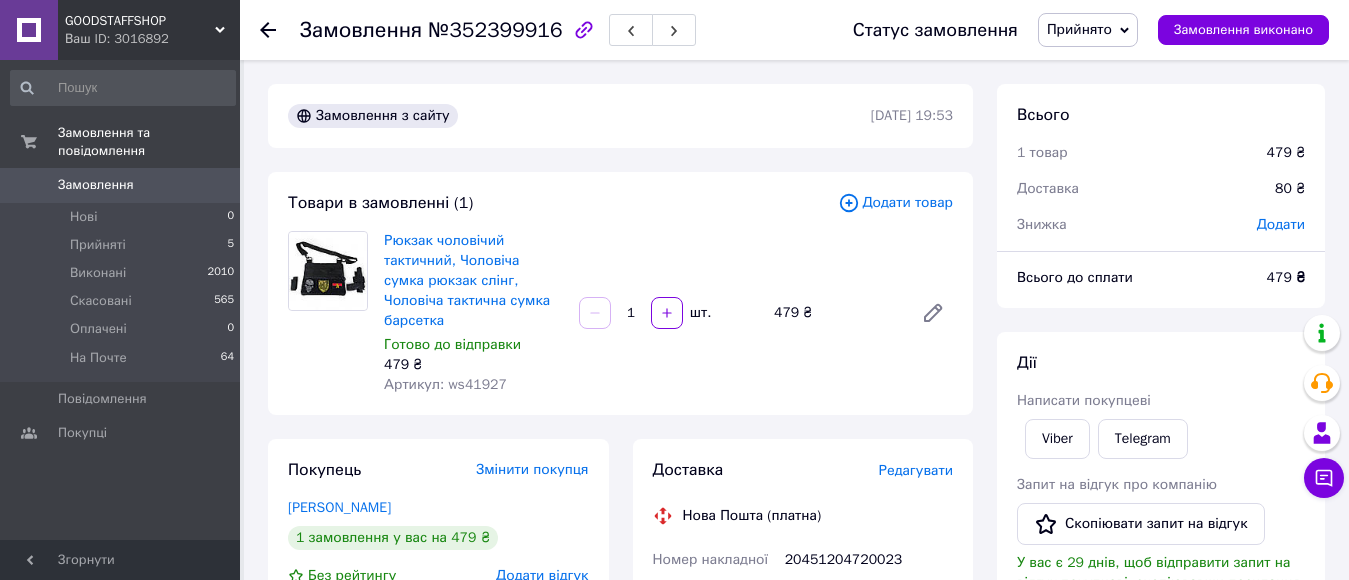 click on "Прийнято" at bounding box center (1088, 30) 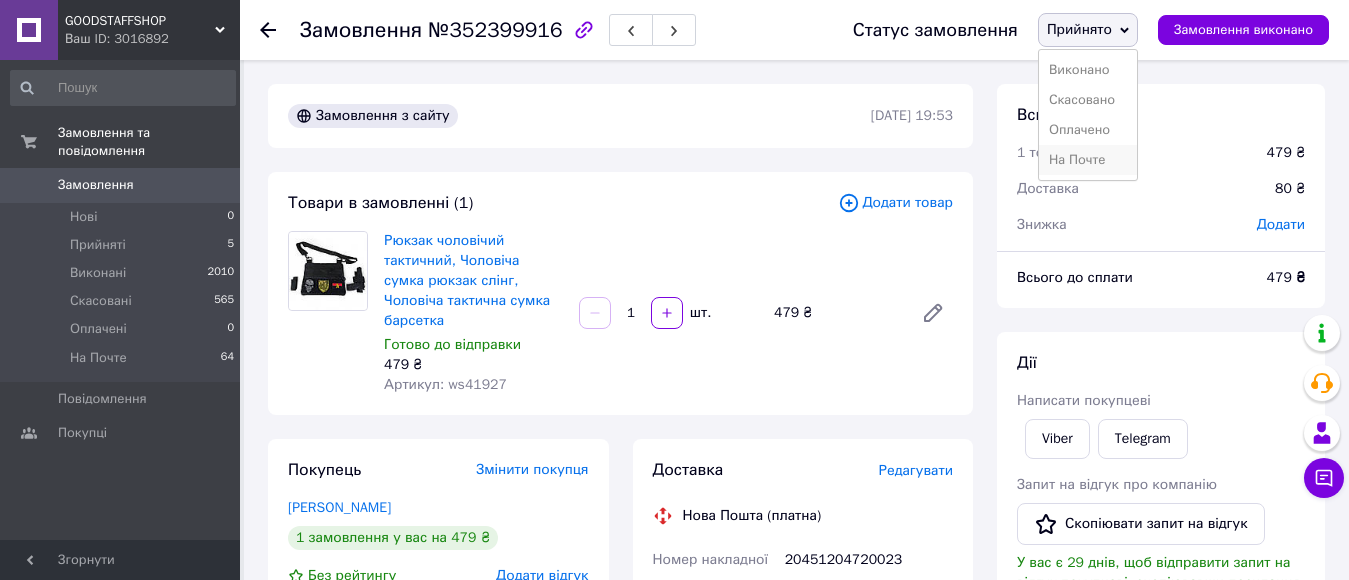 click on "На Почте" at bounding box center [1088, 160] 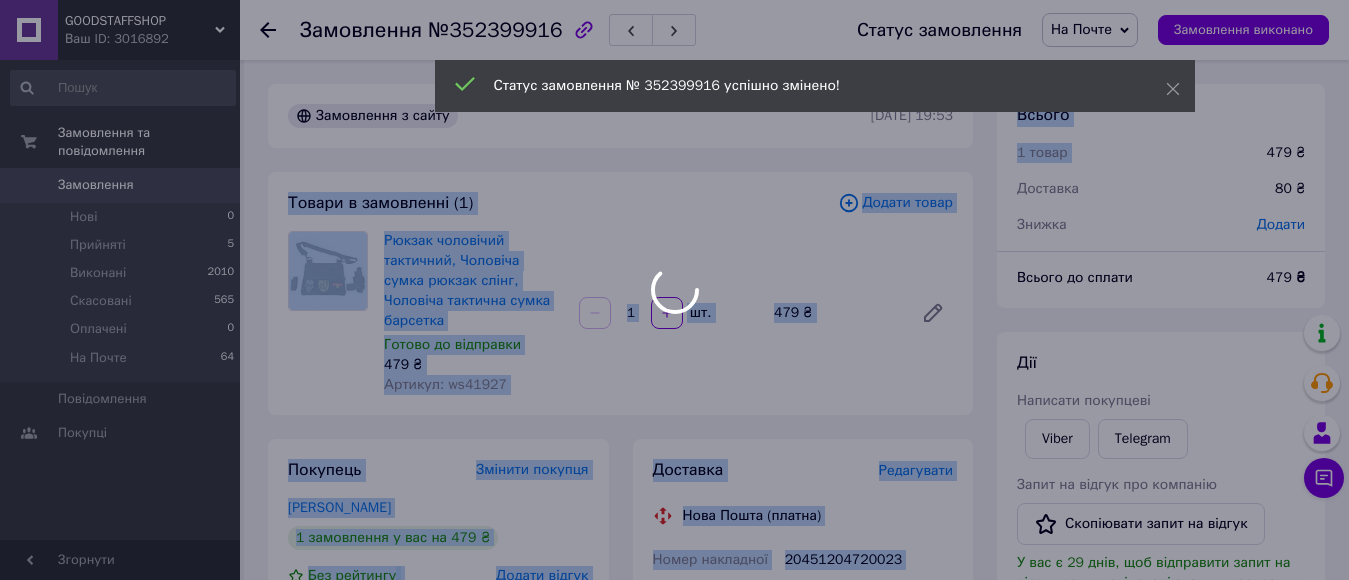 drag, startPoint x: 1097, startPoint y: 162, endPoint x: 298, endPoint y: 165, distance: 799.0056 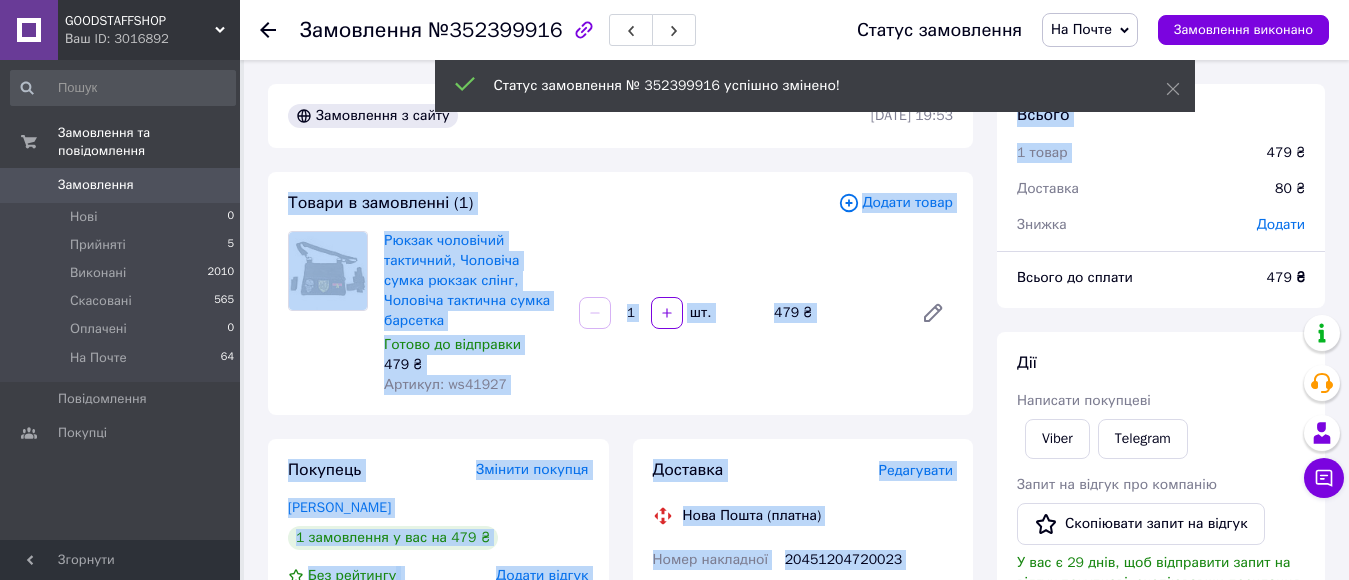 click on "Замовлення" at bounding box center [96, 185] 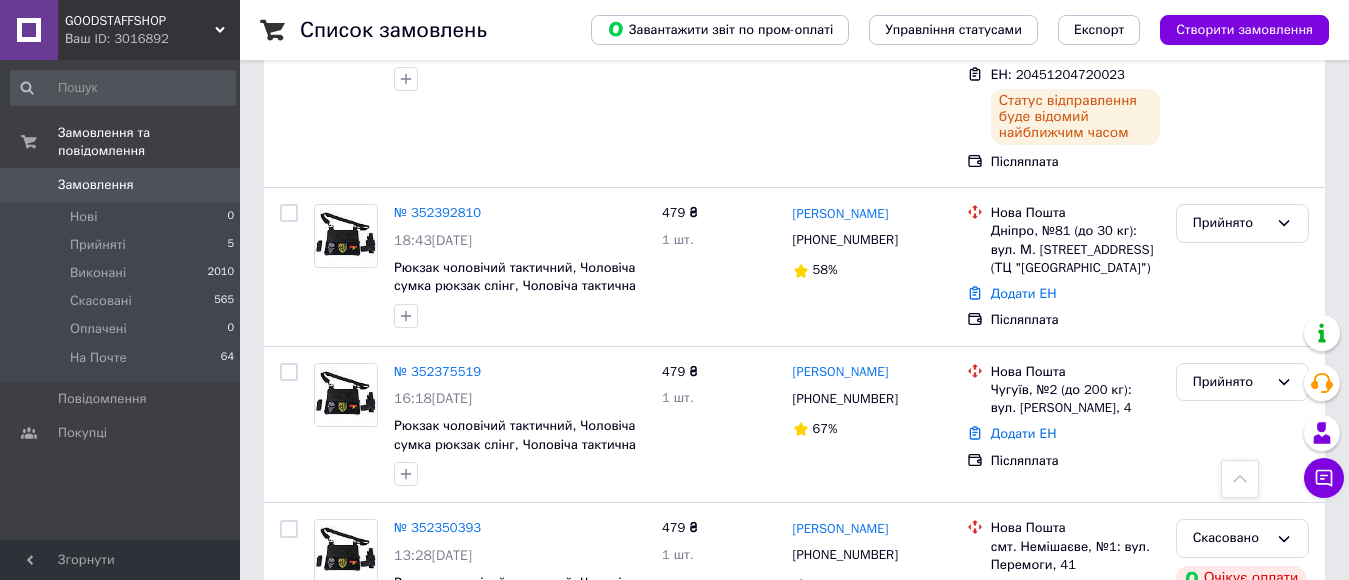 scroll, scrollTop: 599, scrollLeft: 0, axis: vertical 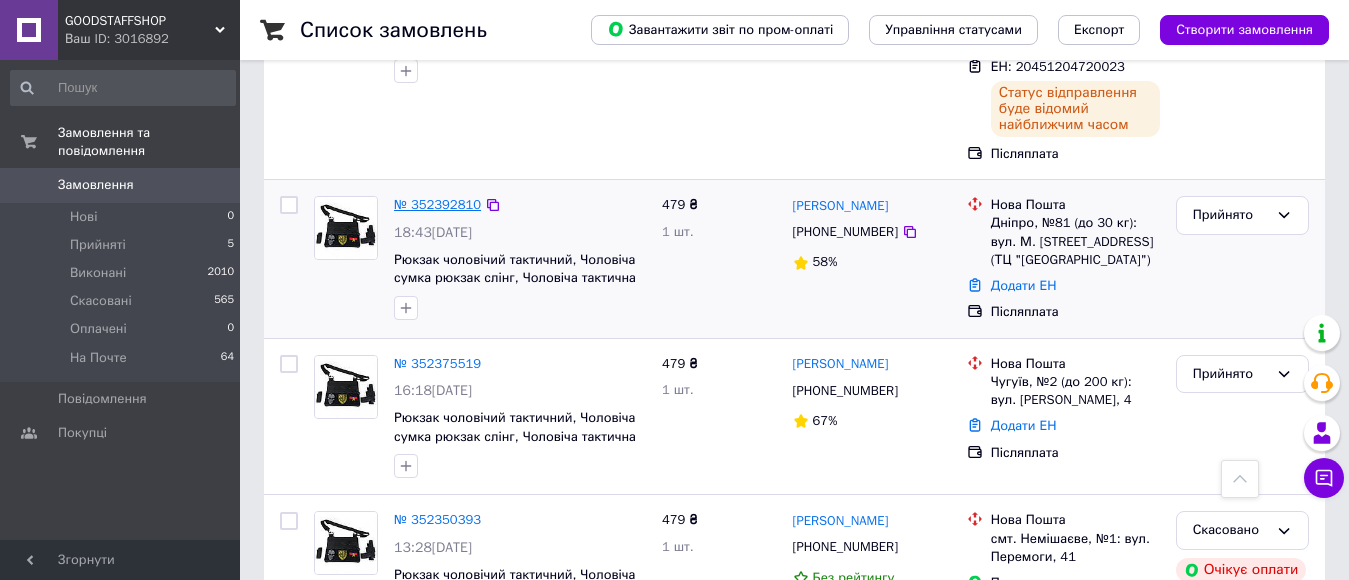 click on "№ 352392810" at bounding box center [437, 204] 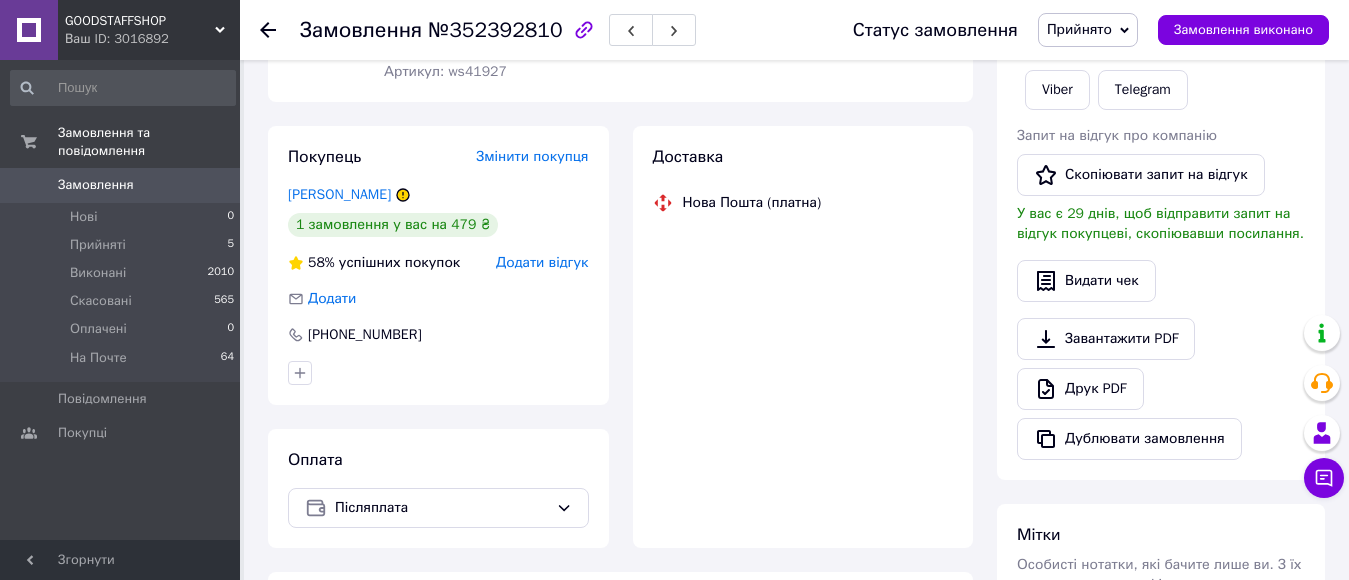 scroll, scrollTop: 599, scrollLeft: 0, axis: vertical 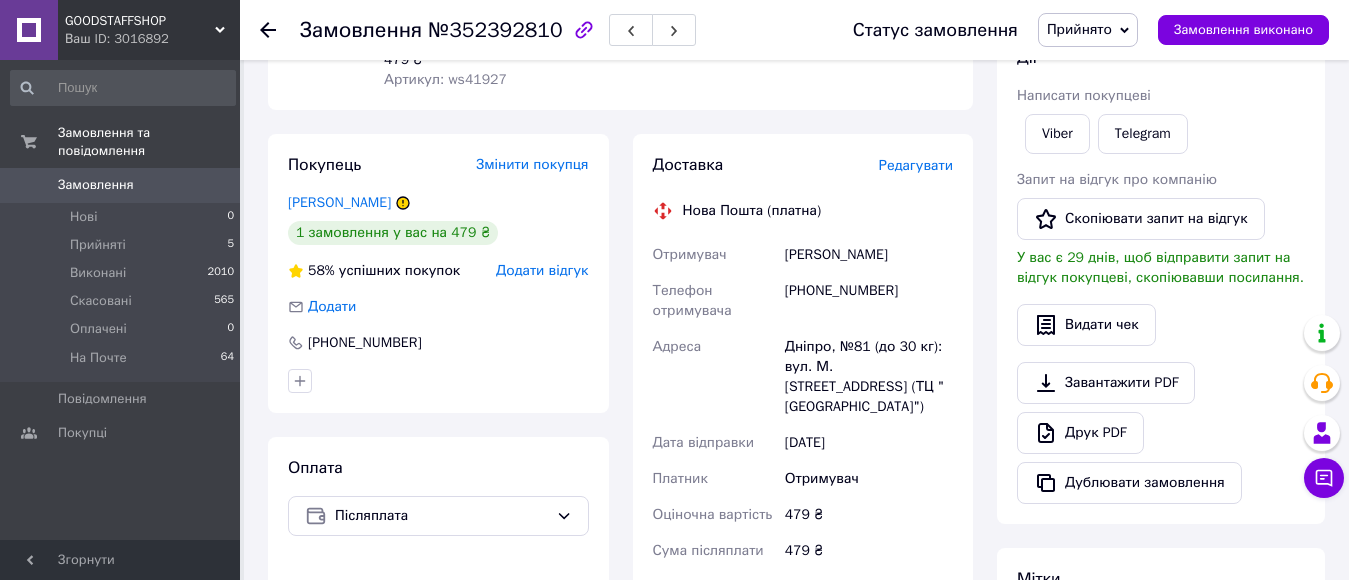 click on "[PERSON_NAME]" at bounding box center (869, 255) 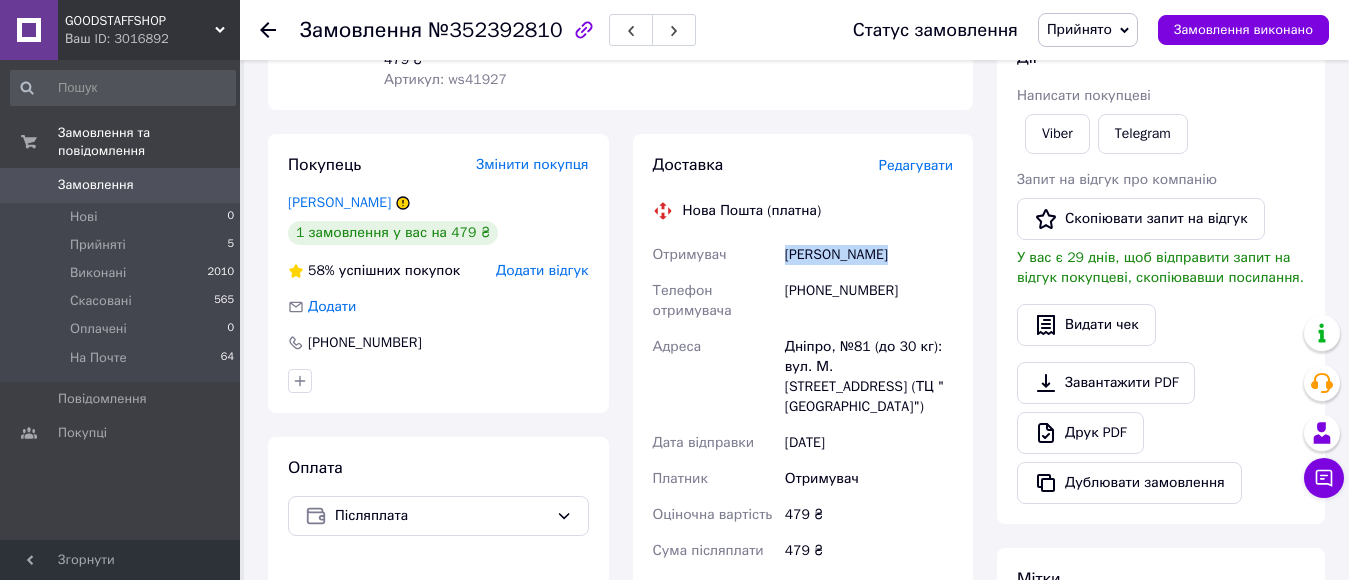 click on "[PERSON_NAME]" at bounding box center [869, 255] 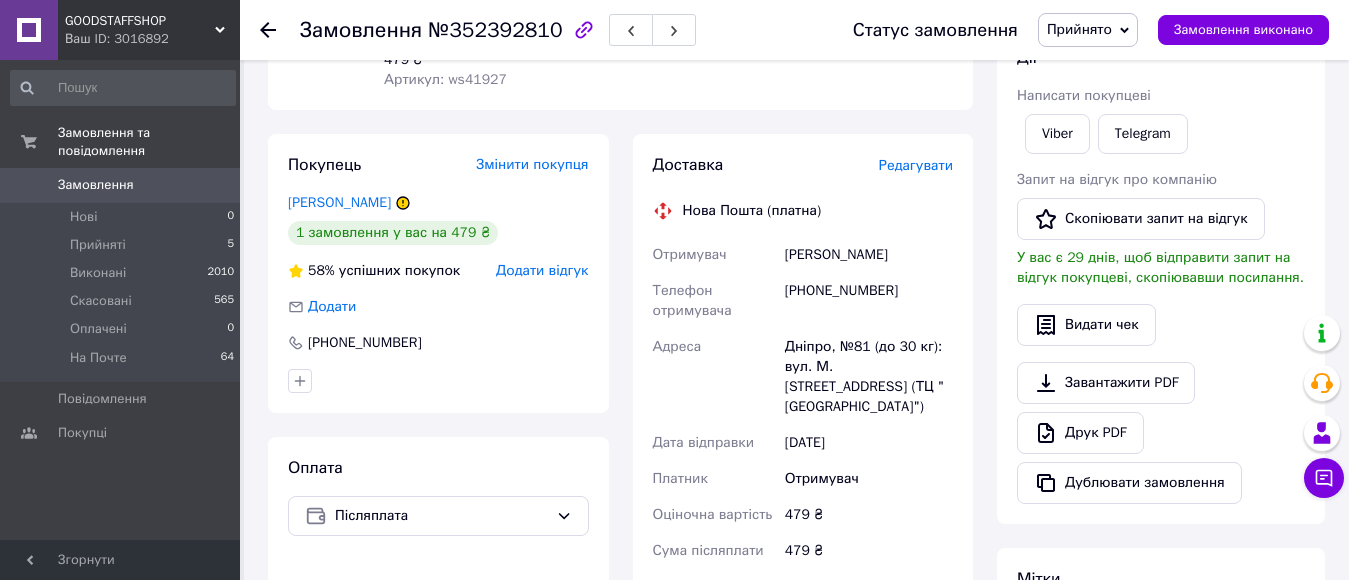 click on "[PHONE_NUMBER]" at bounding box center [869, 301] 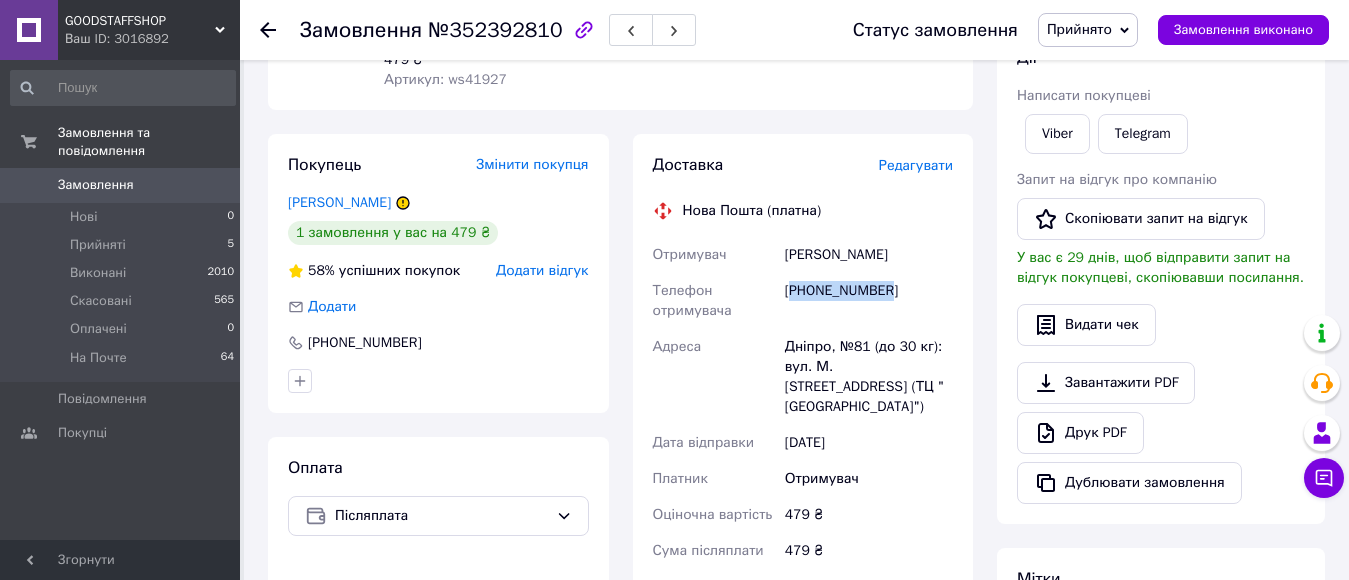 click on "[PHONE_NUMBER]" at bounding box center [869, 301] 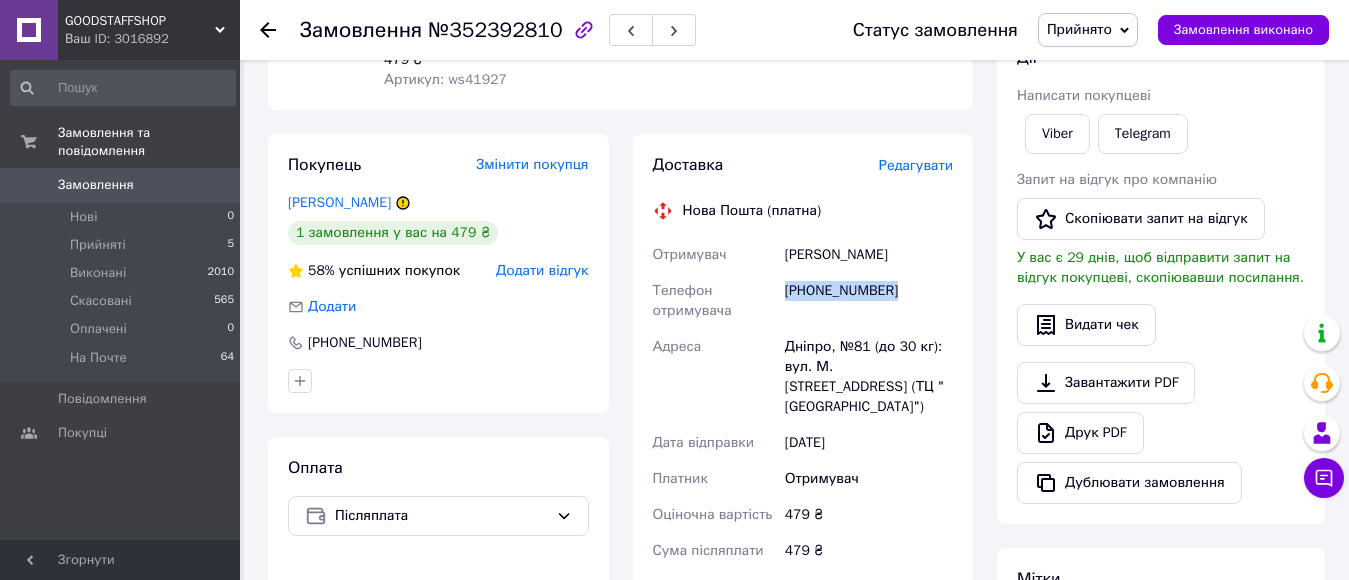 click on "[PHONE_NUMBER]" at bounding box center (869, 301) 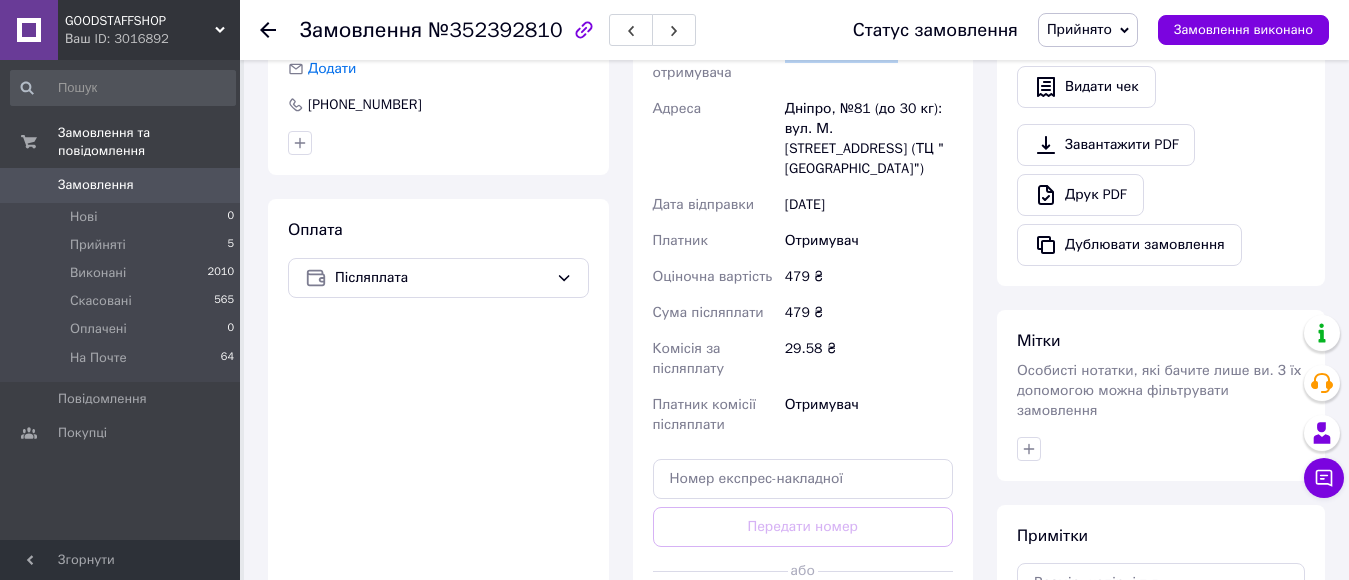 scroll, scrollTop: 621, scrollLeft: 0, axis: vertical 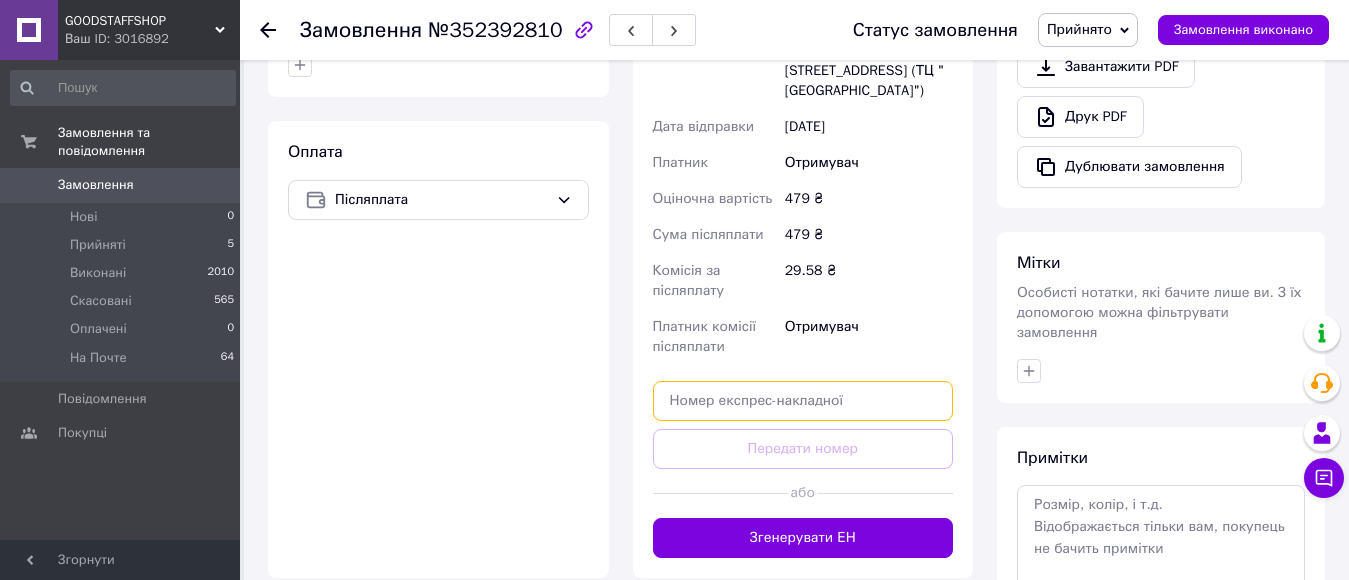 click at bounding box center [803, 401] 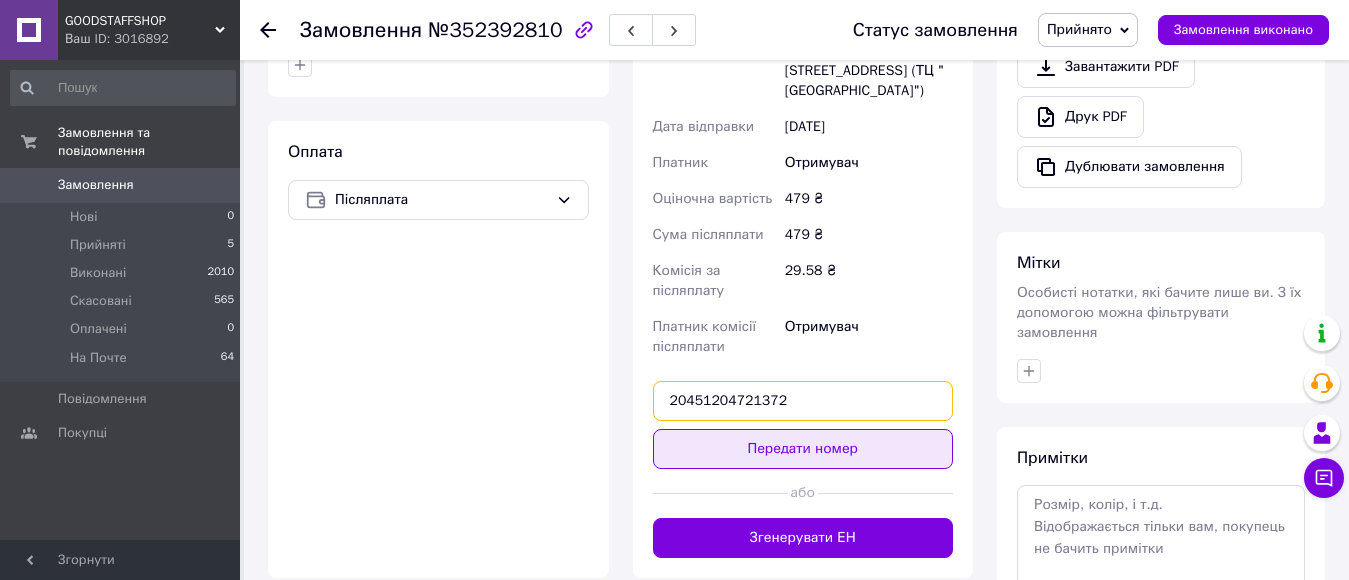 type on "20451204721372" 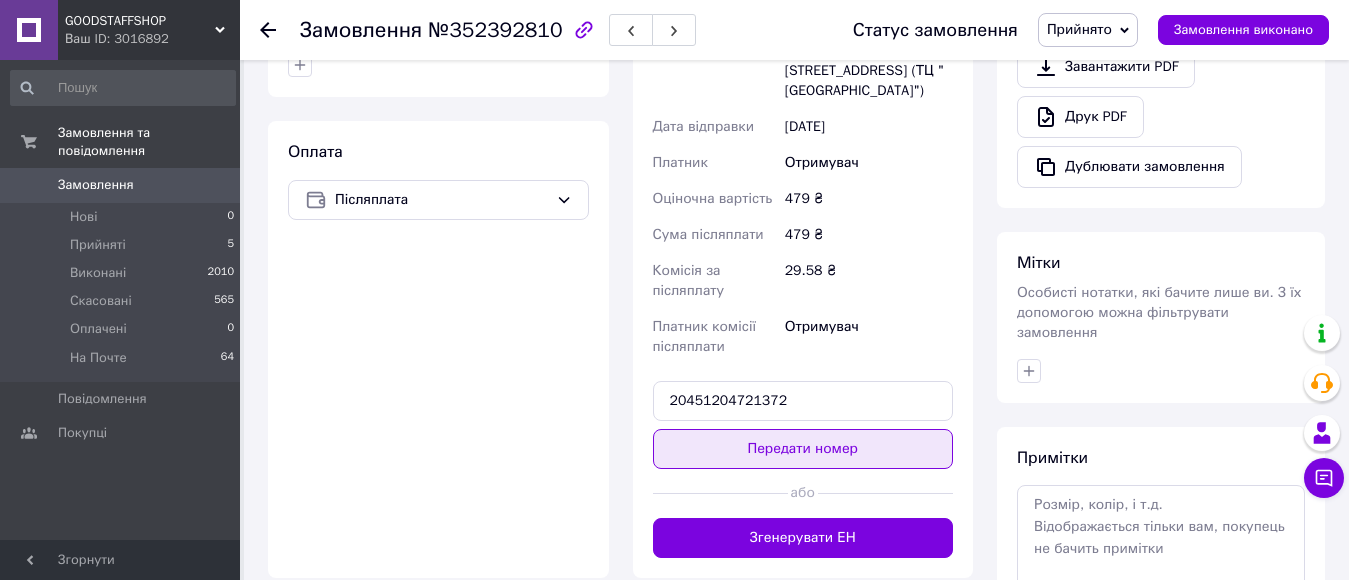 click on "Передати номер" at bounding box center [803, 449] 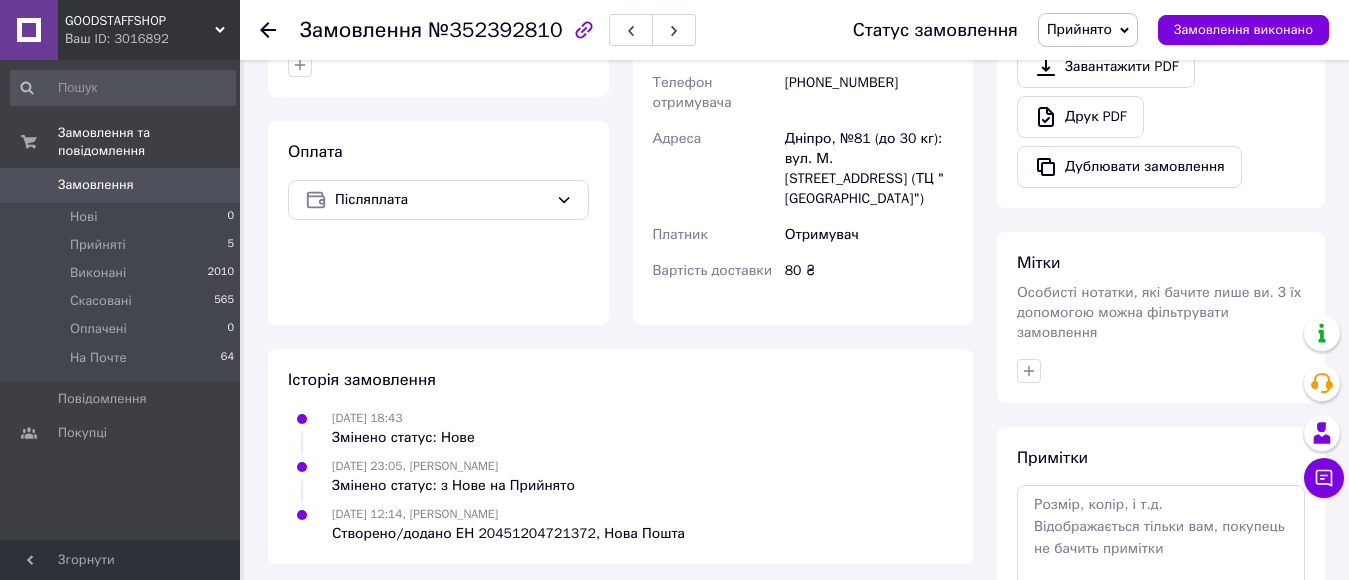 click on "Прийнято" at bounding box center (1079, 29) 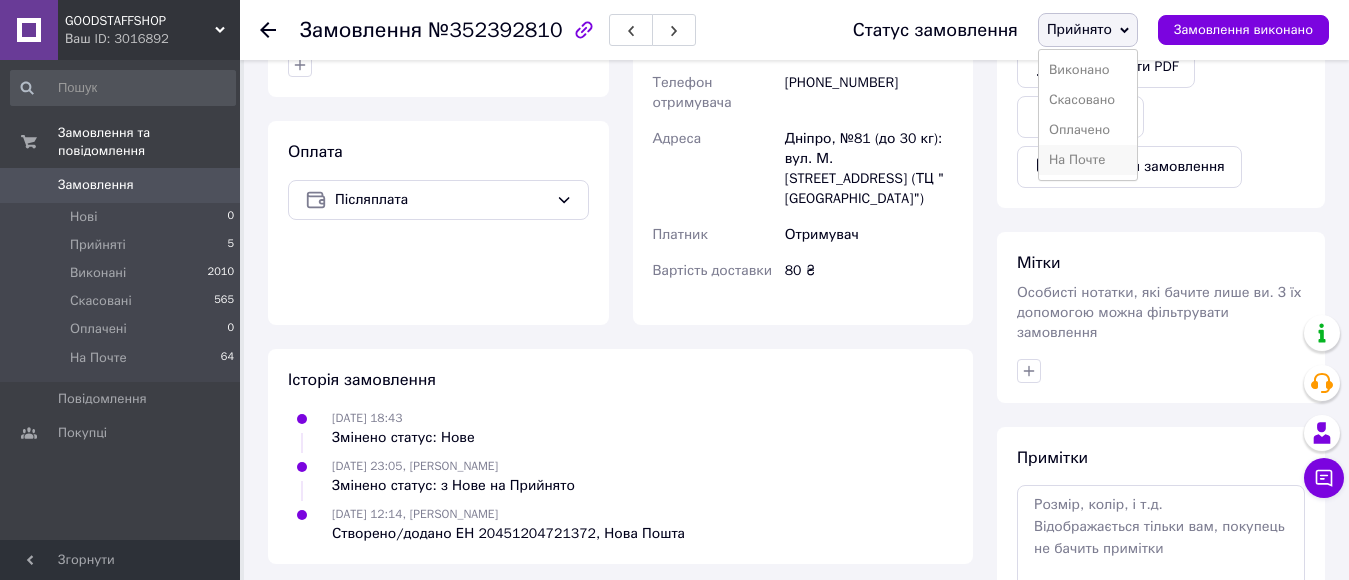 click on "На Почте" at bounding box center [1088, 160] 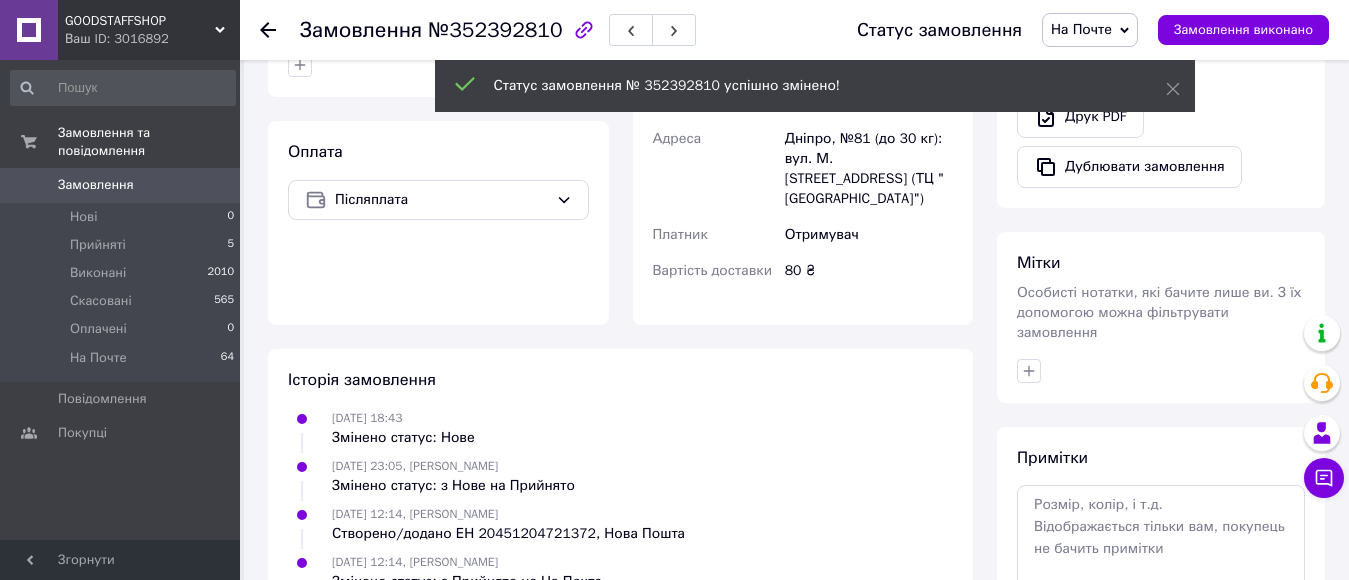 click on "0" at bounding box center [212, 185] 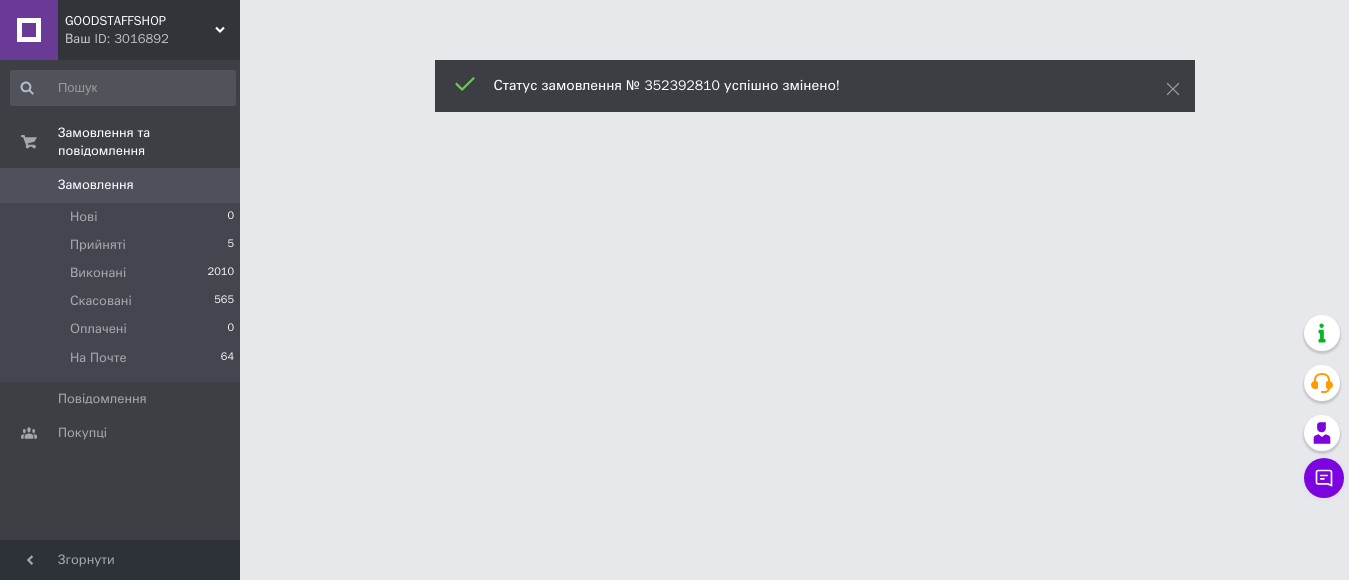 scroll, scrollTop: 0, scrollLeft: 0, axis: both 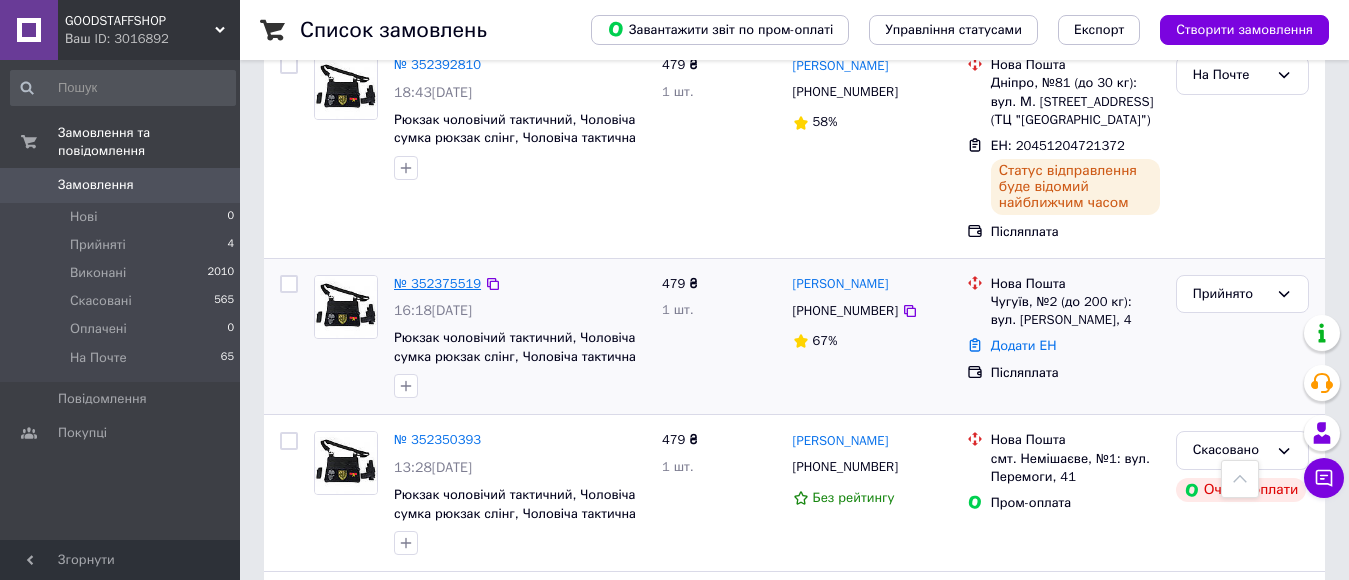 click on "№ 352375519" at bounding box center (437, 283) 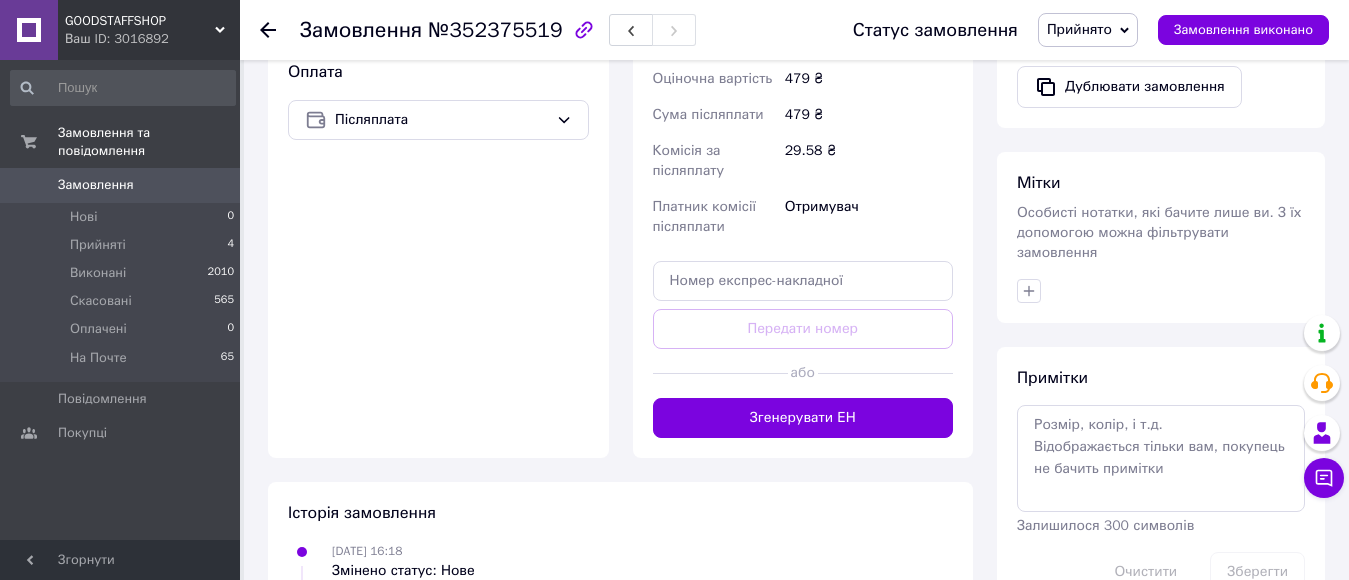 scroll, scrollTop: 707, scrollLeft: 0, axis: vertical 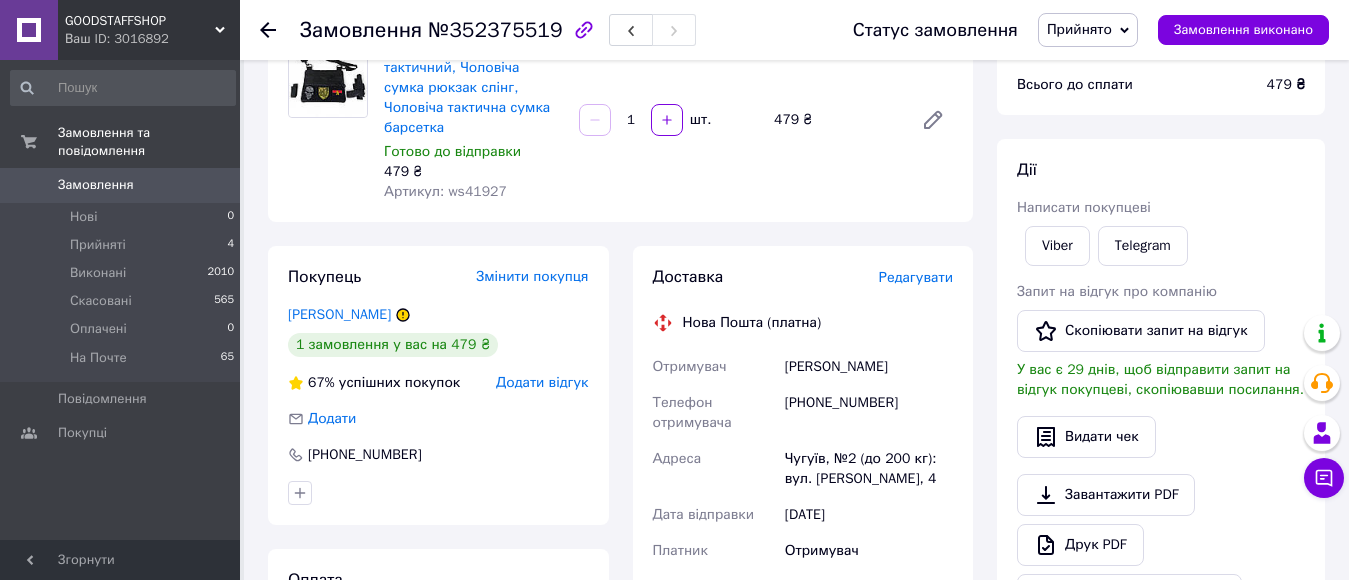 click on "[PERSON_NAME]" at bounding box center (869, 367) 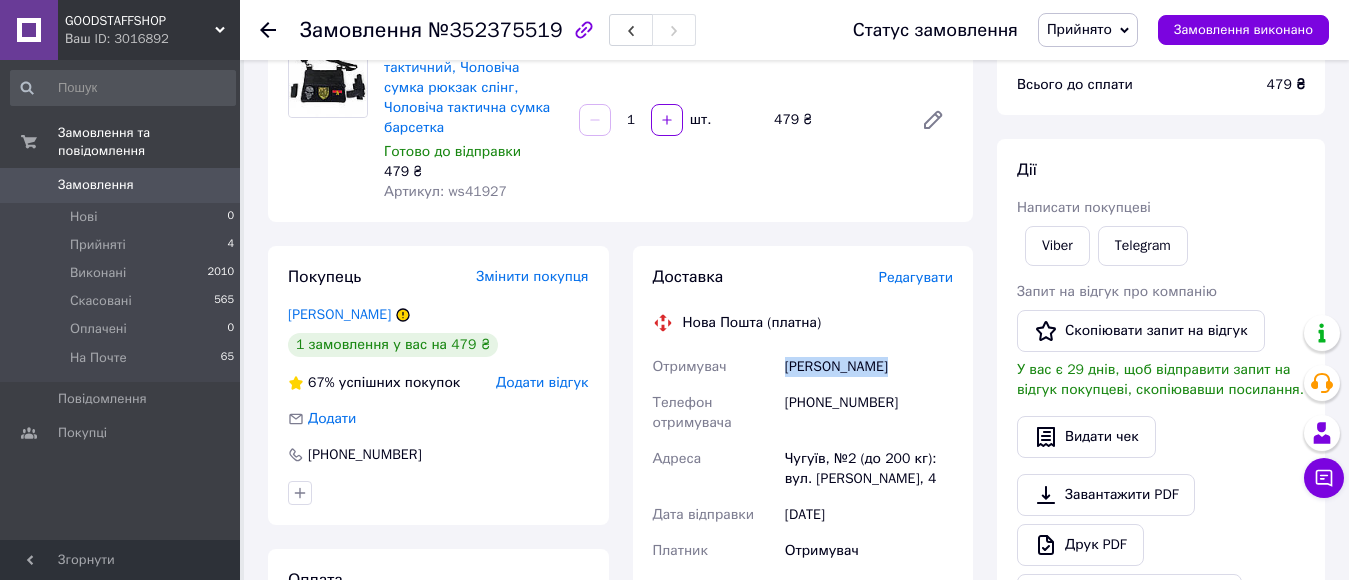 click on "[PERSON_NAME]" at bounding box center (869, 367) 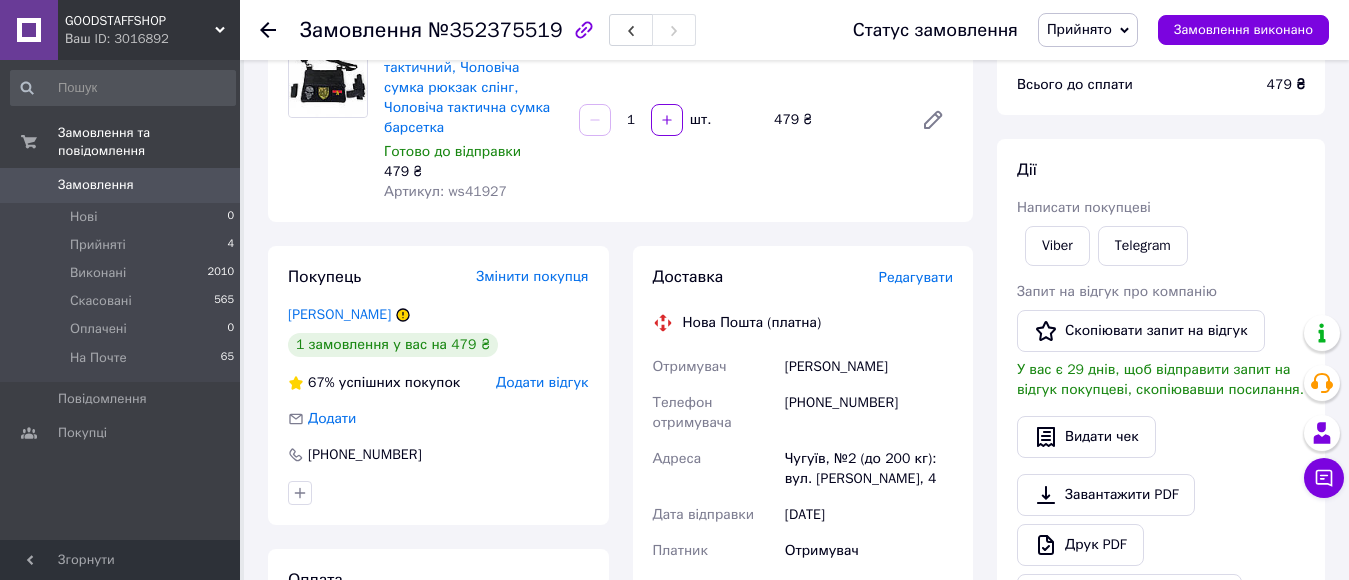 click on "[PHONE_NUMBER]" at bounding box center (869, 413) 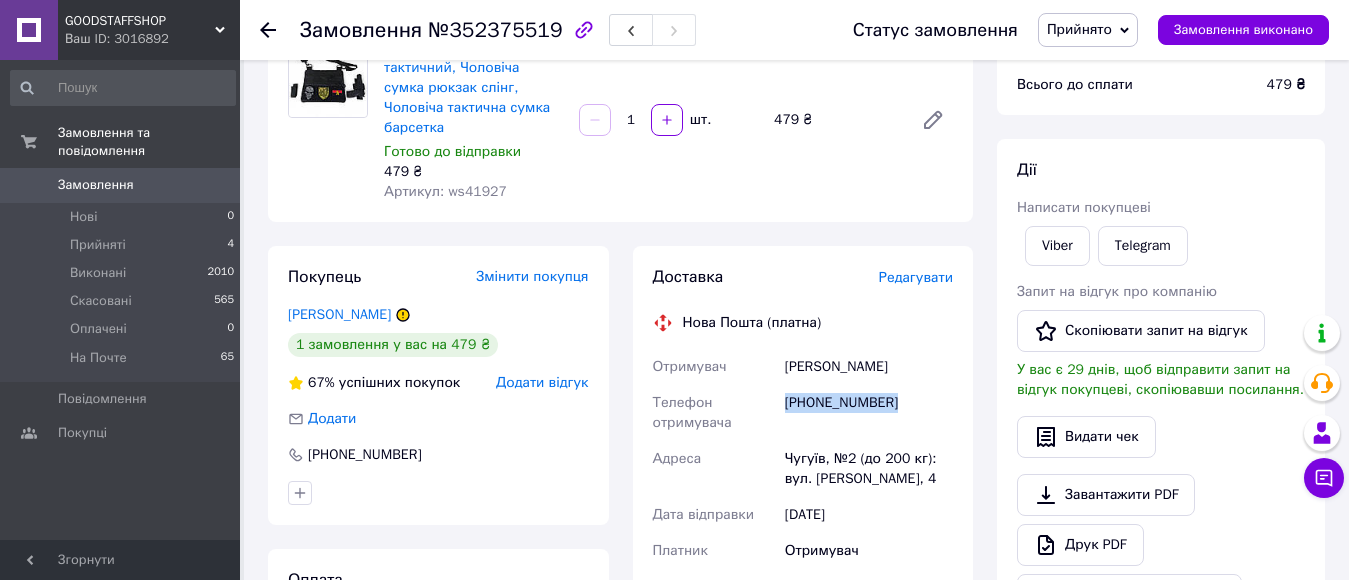 click on "[PHONE_NUMBER]" at bounding box center [869, 413] 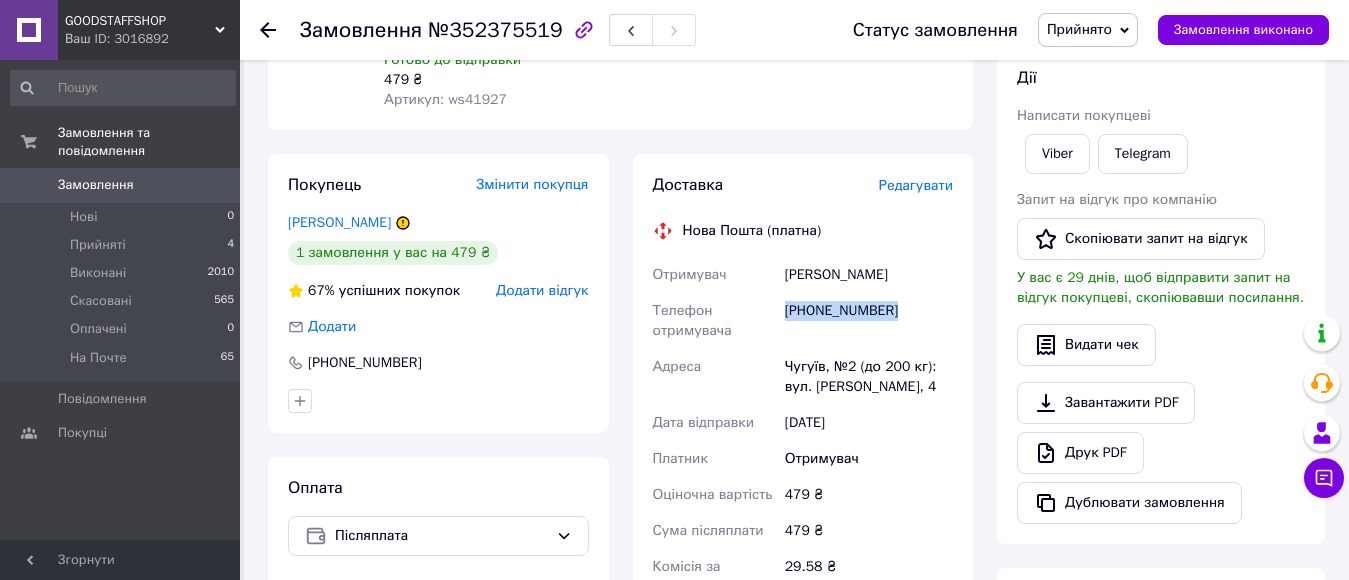 scroll, scrollTop: 305, scrollLeft: 0, axis: vertical 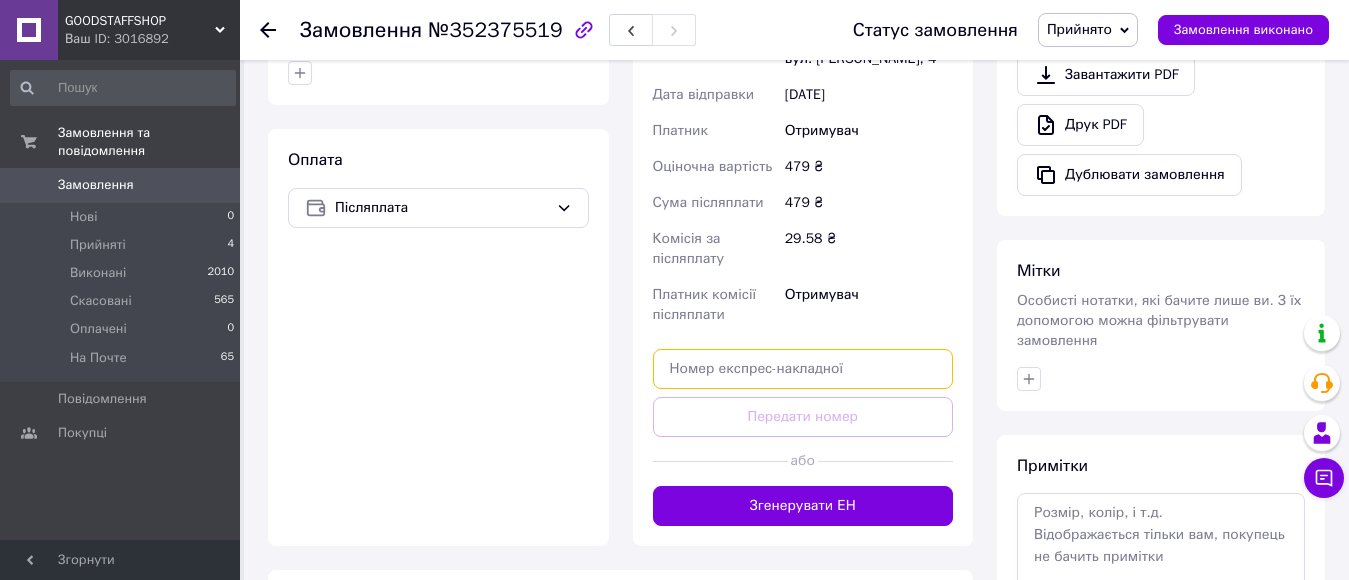 click at bounding box center [803, 369] 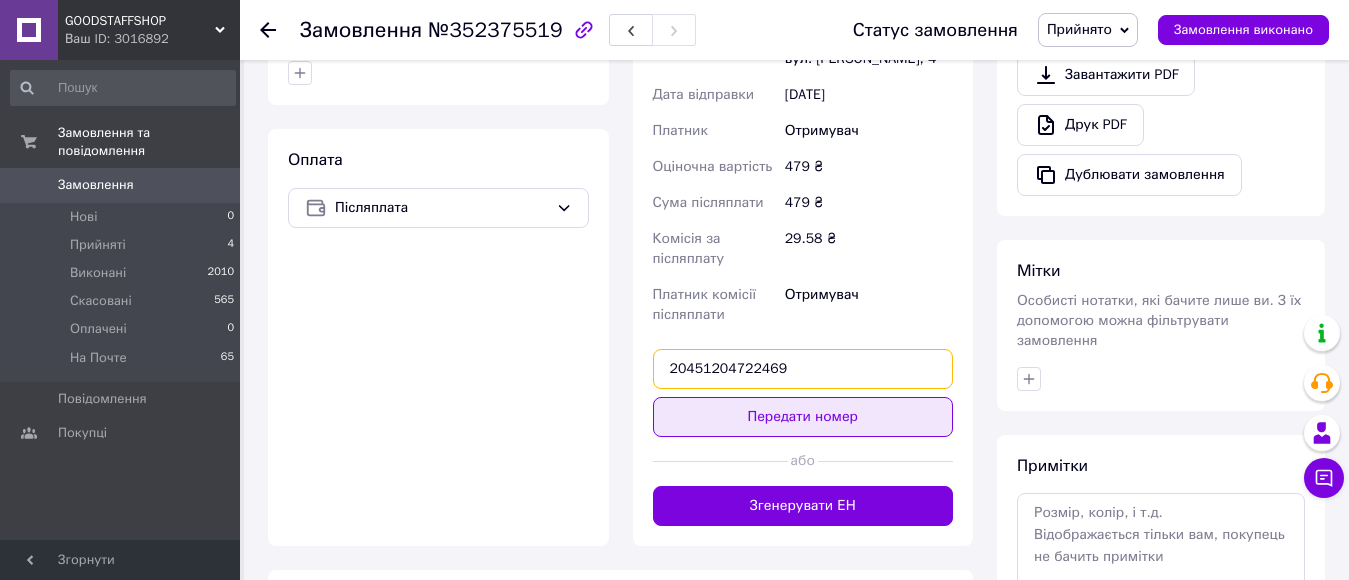 type on "20451204722469" 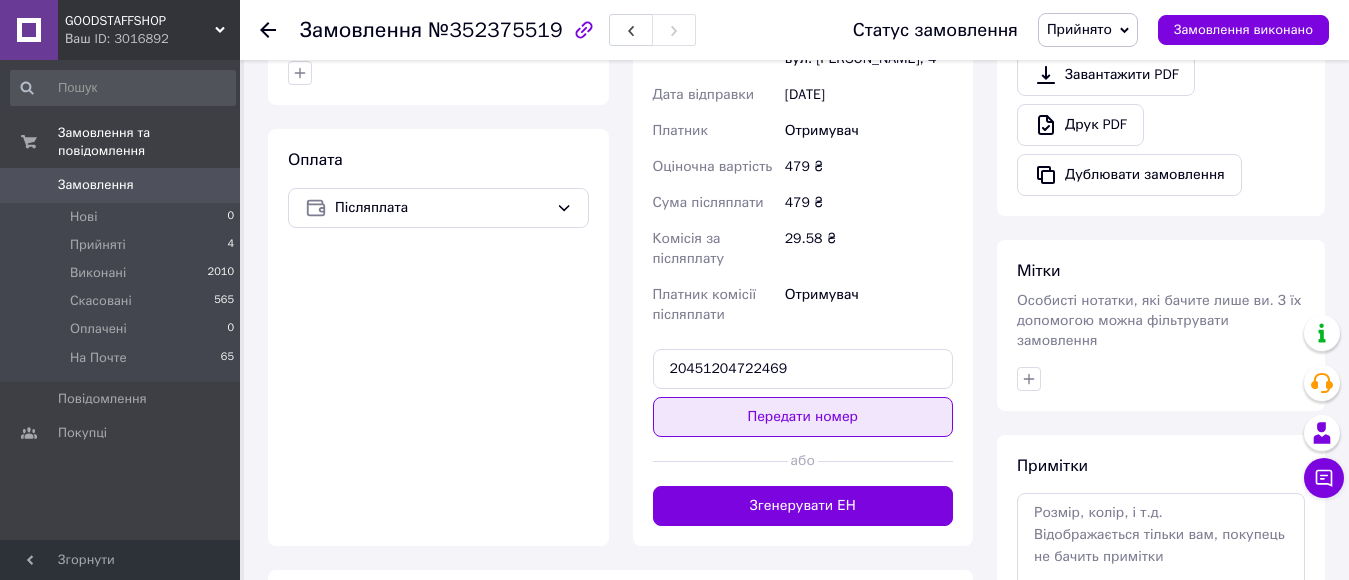 click on "Передати номер" at bounding box center (803, 417) 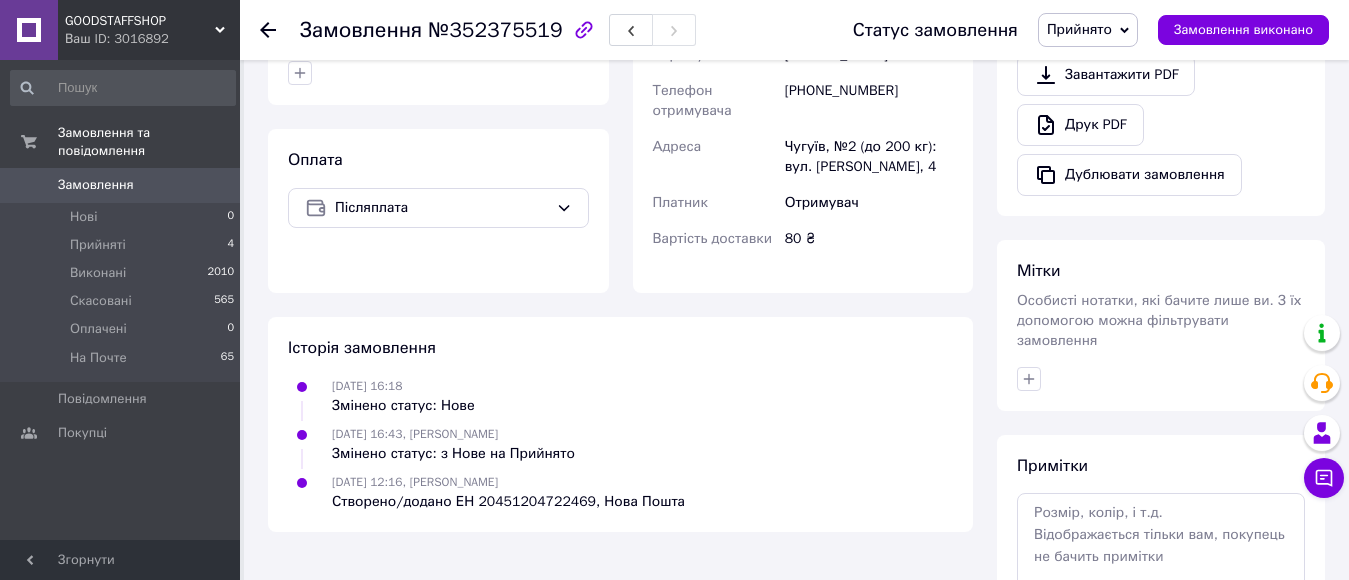 click on "Прийнято" at bounding box center [1079, 29] 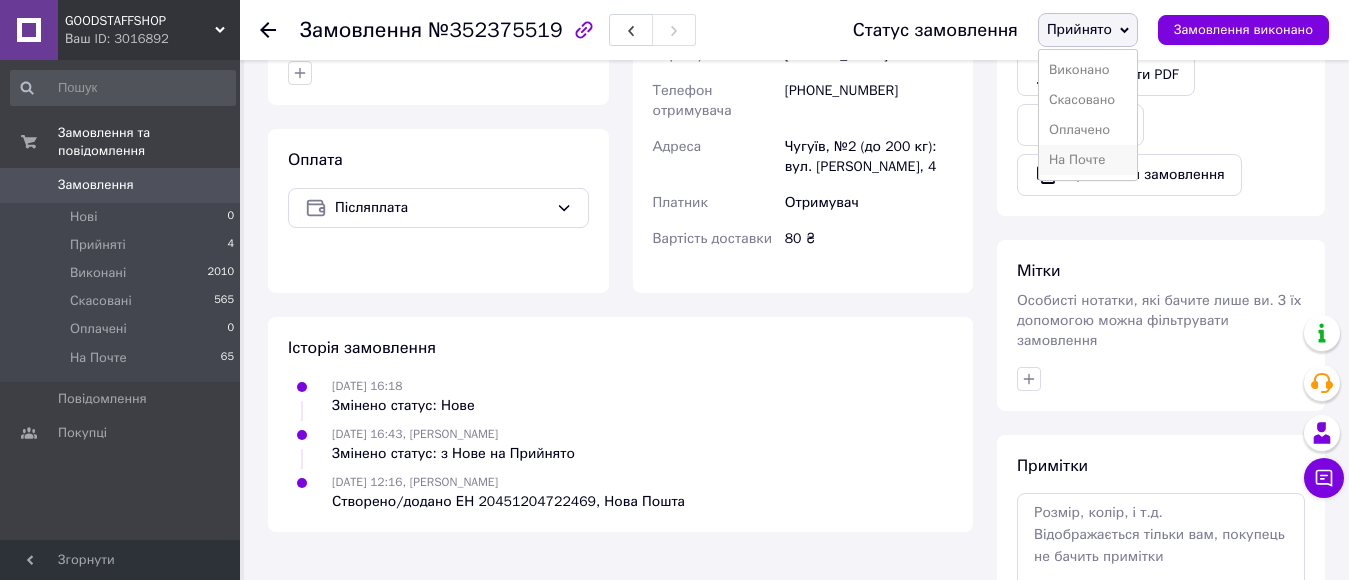 click on "На Почте" at bounding box center [1088, 160] 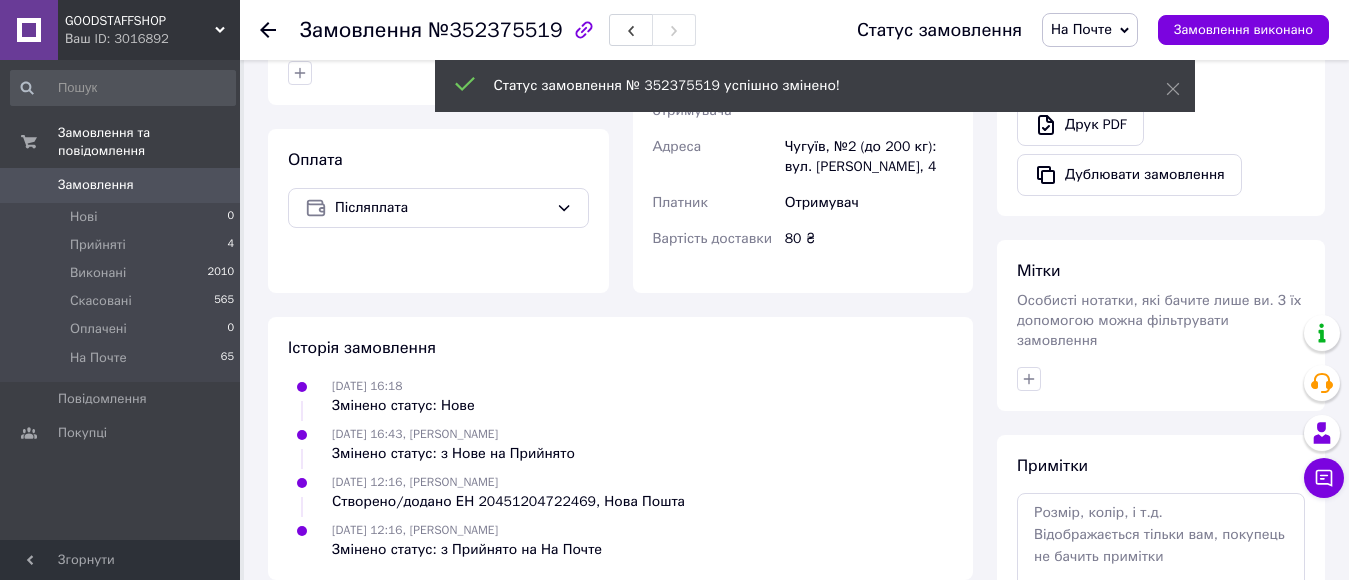 click on "Замовлення 0" at bounding box center [123, 185] 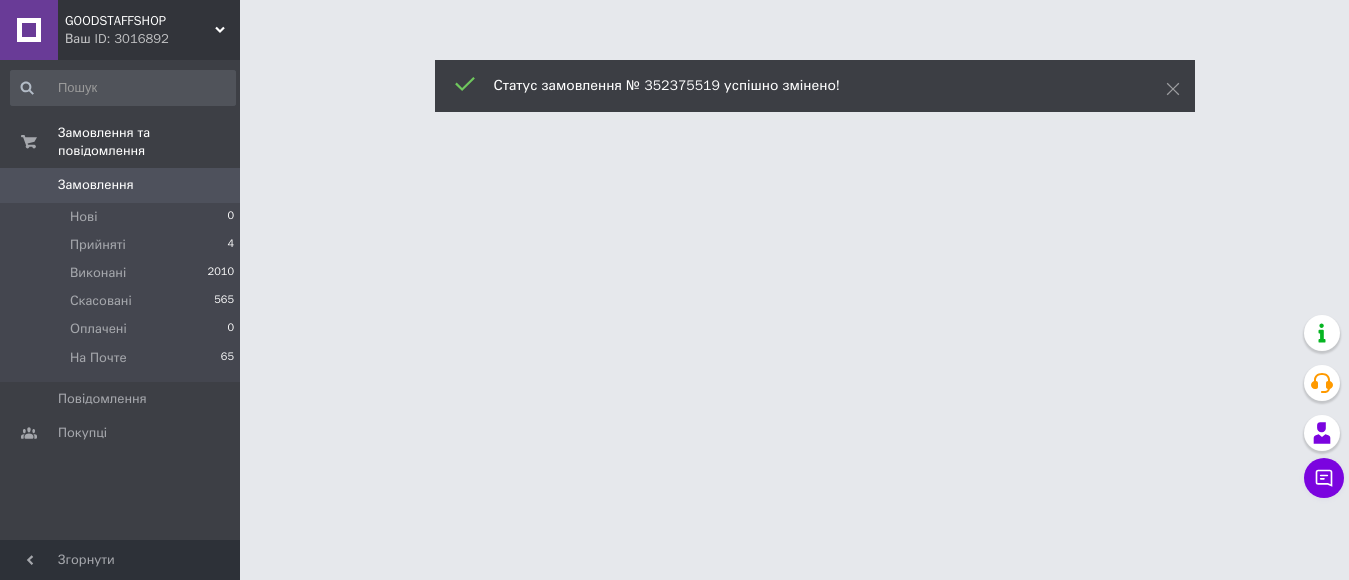 scroll, scrollTop: 0, scrollLeft: 0, axis: both 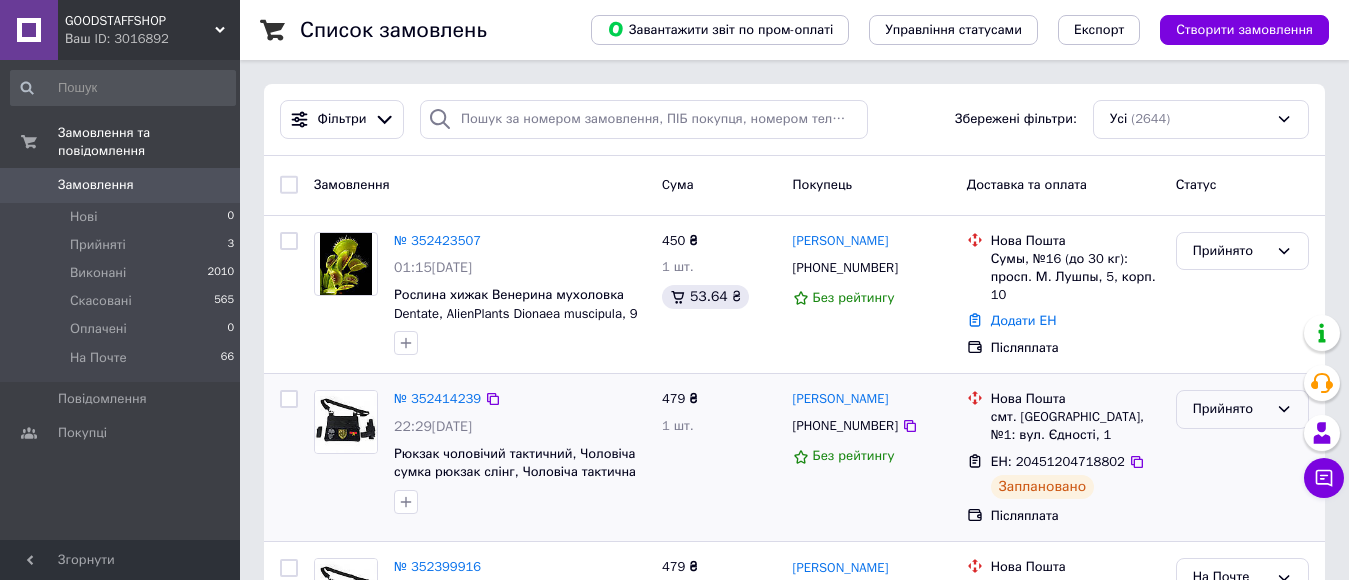 click on "Прийнято" at bounding box center (1230, 409) 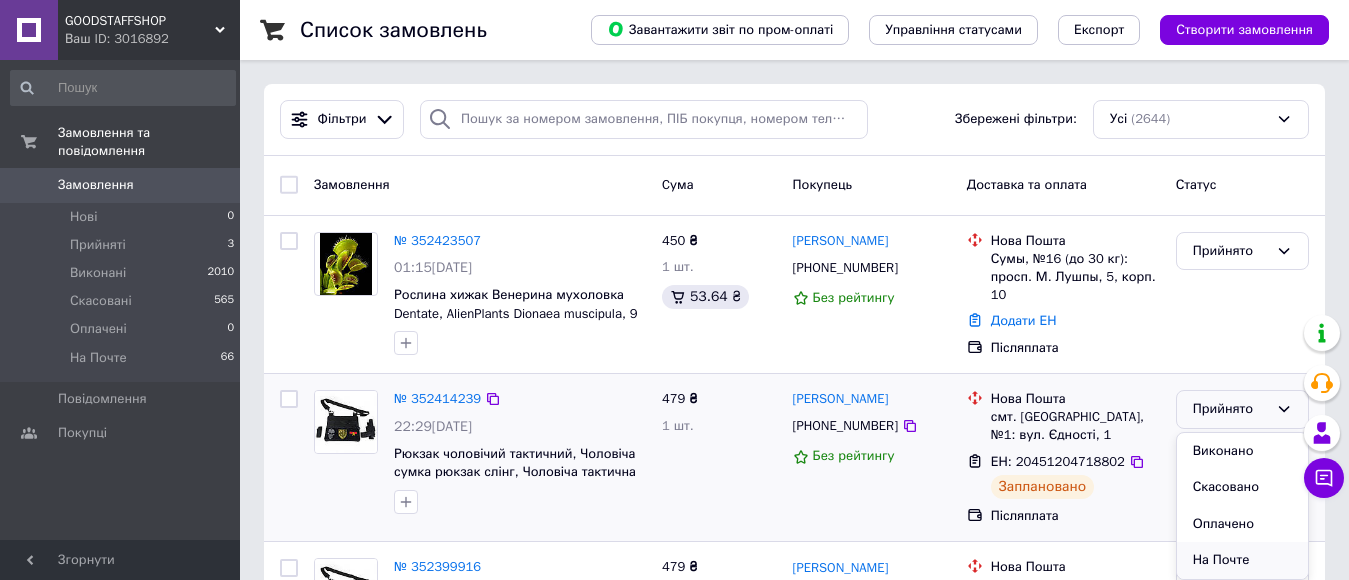 click on "На Почте" at bounding box center [1242, 560] 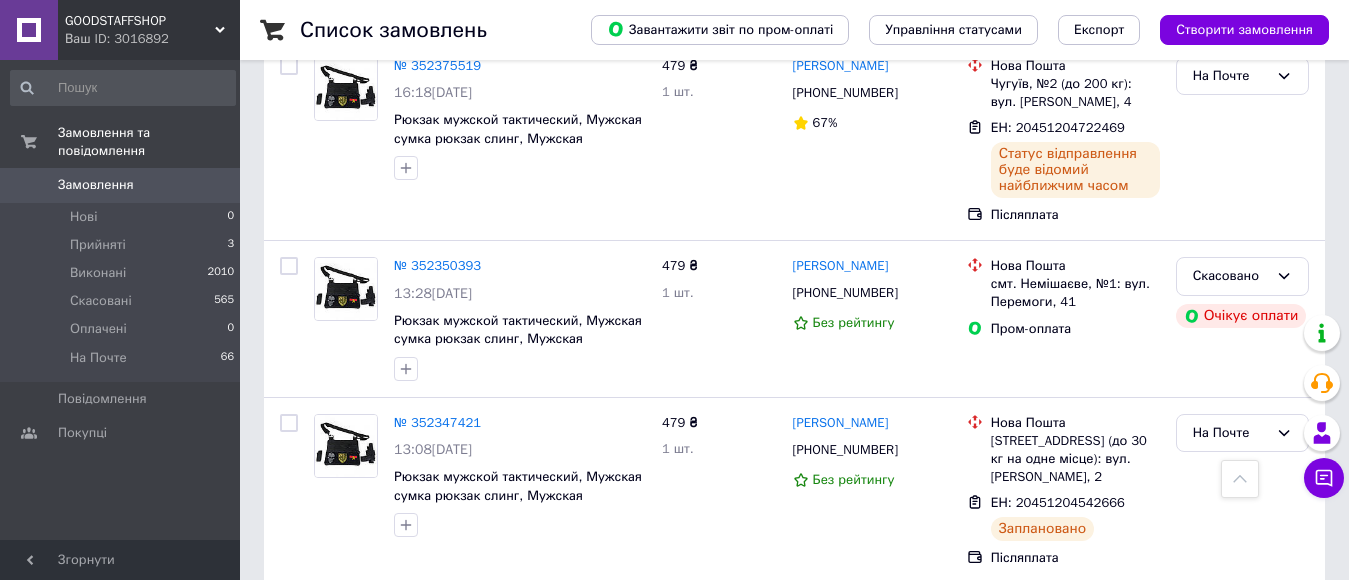 scroll, scrollTop: 916, scrollLeft: 0, axis: vertical 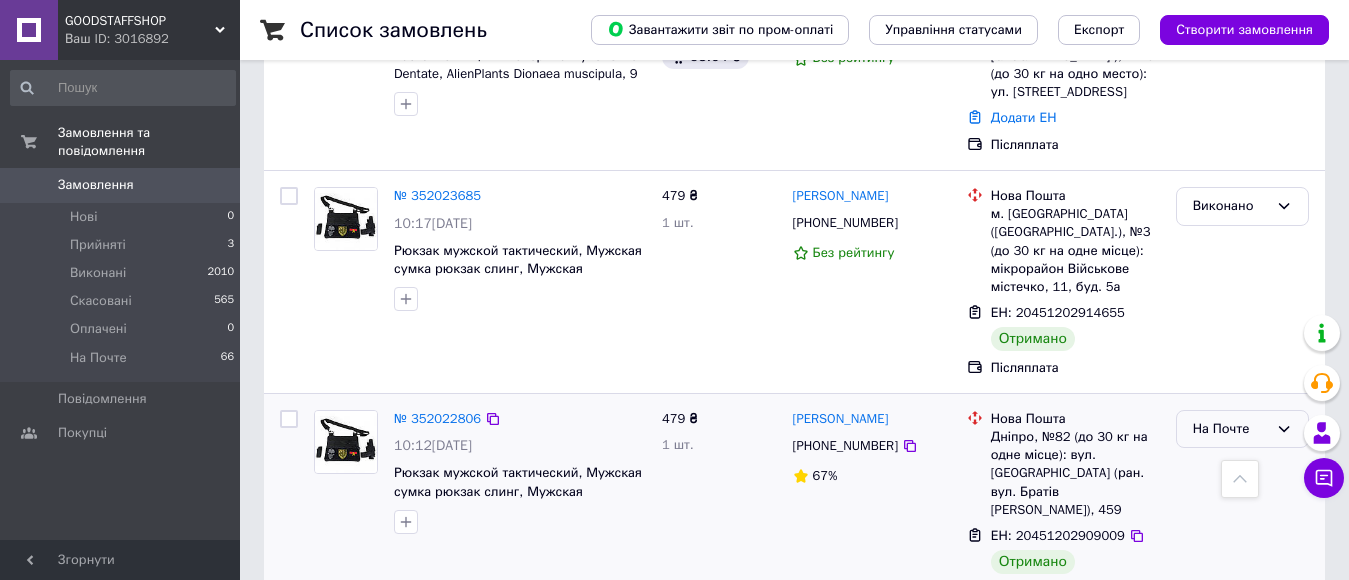 click on "На Почте" at bounding box center (1230, 429) 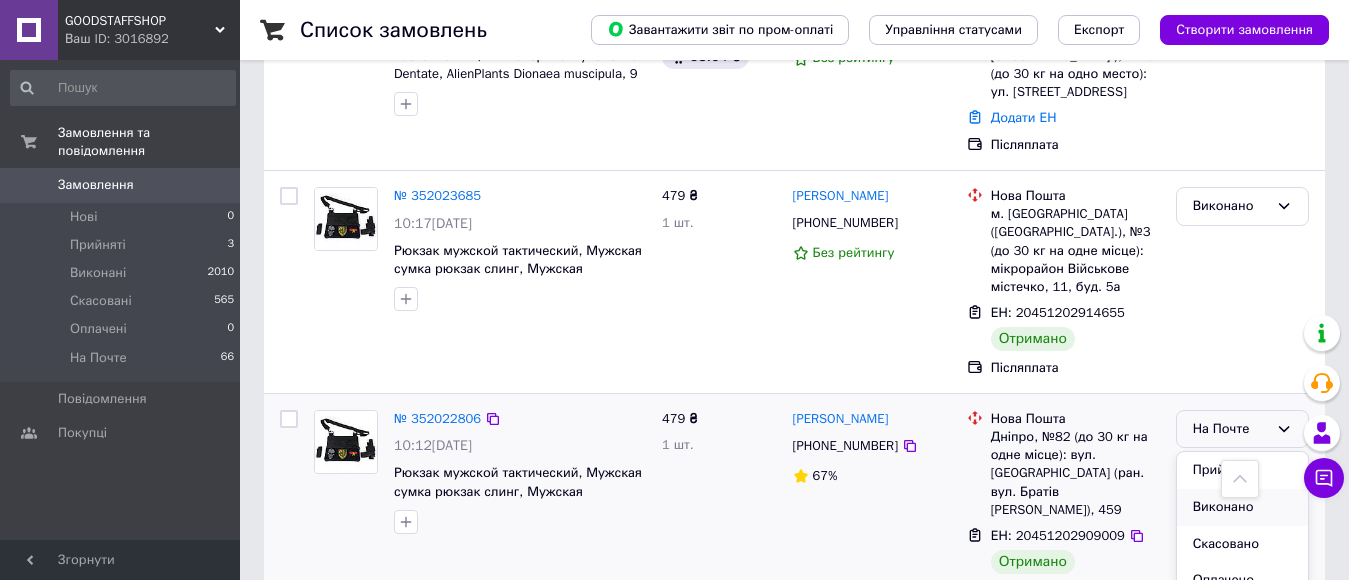 click on "Виконано" at bounding box center [1242, 507] 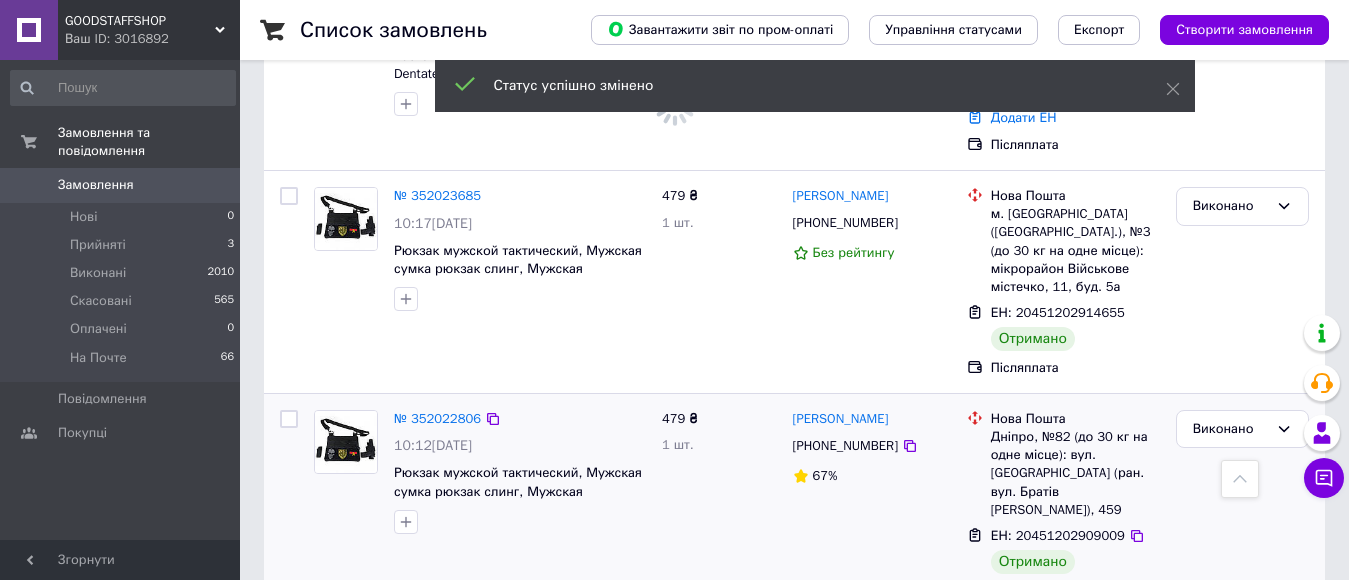 click on "2" at bounding box center [327, 661] 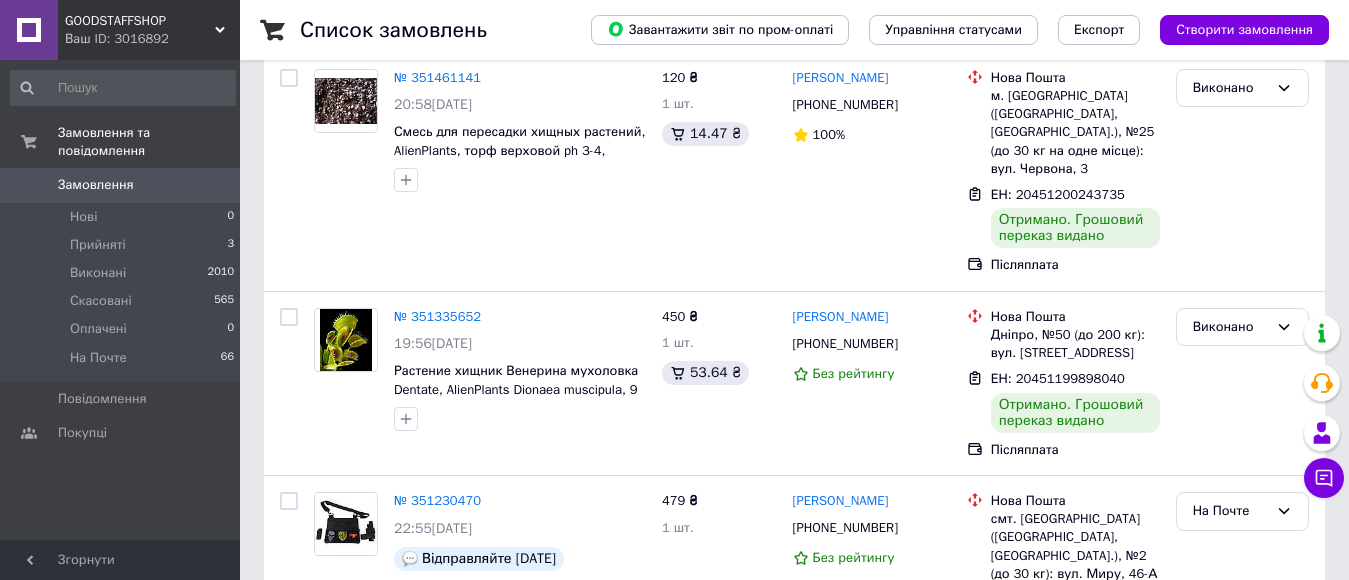 scroll, scrollTop: 0, scrollLeft: 0, axis: both 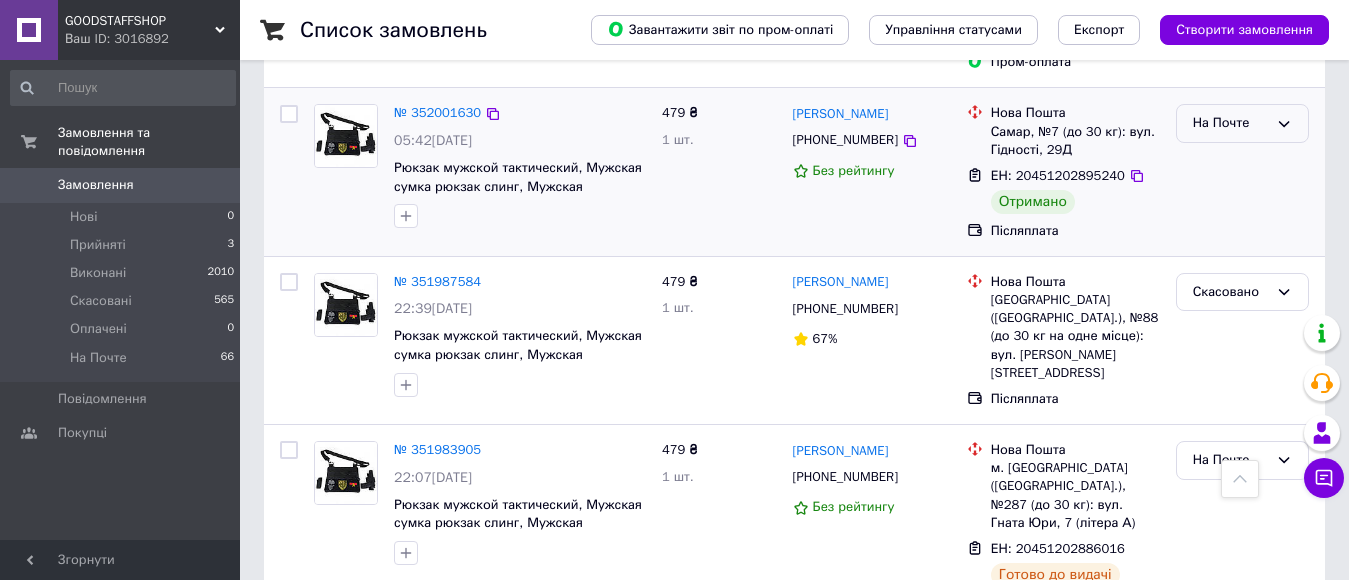 click 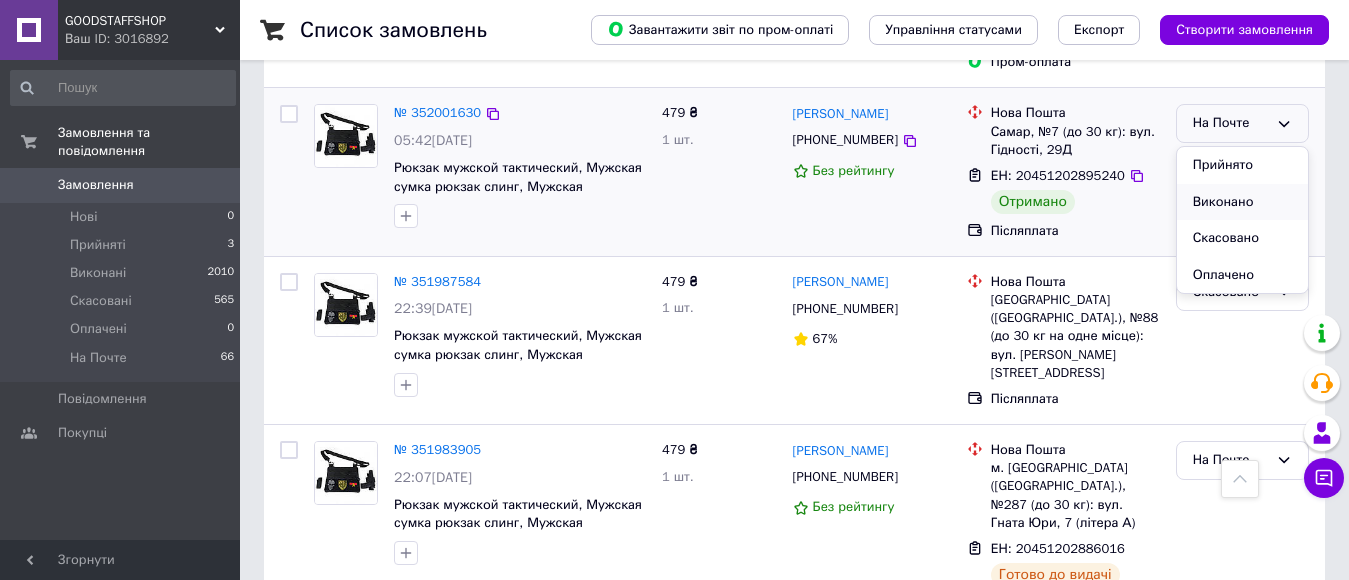 click on "Виконано" at bounding box center (1242, 202) 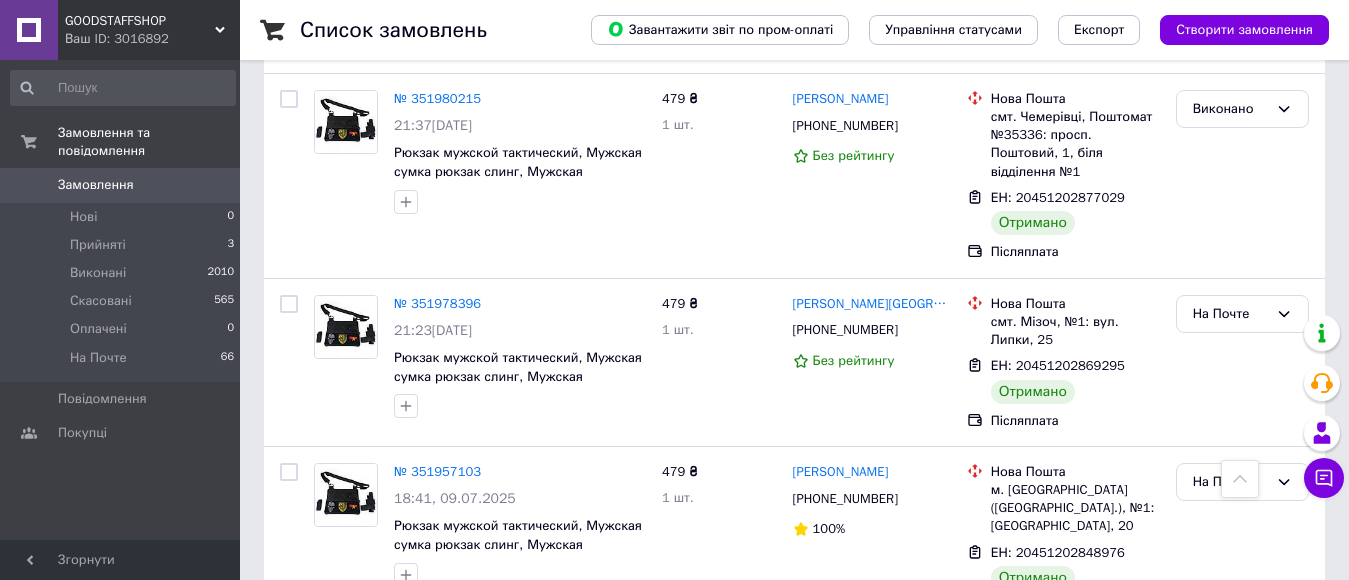scroll, scrollTop: 967, scrollLeft: 0, axis: vertical 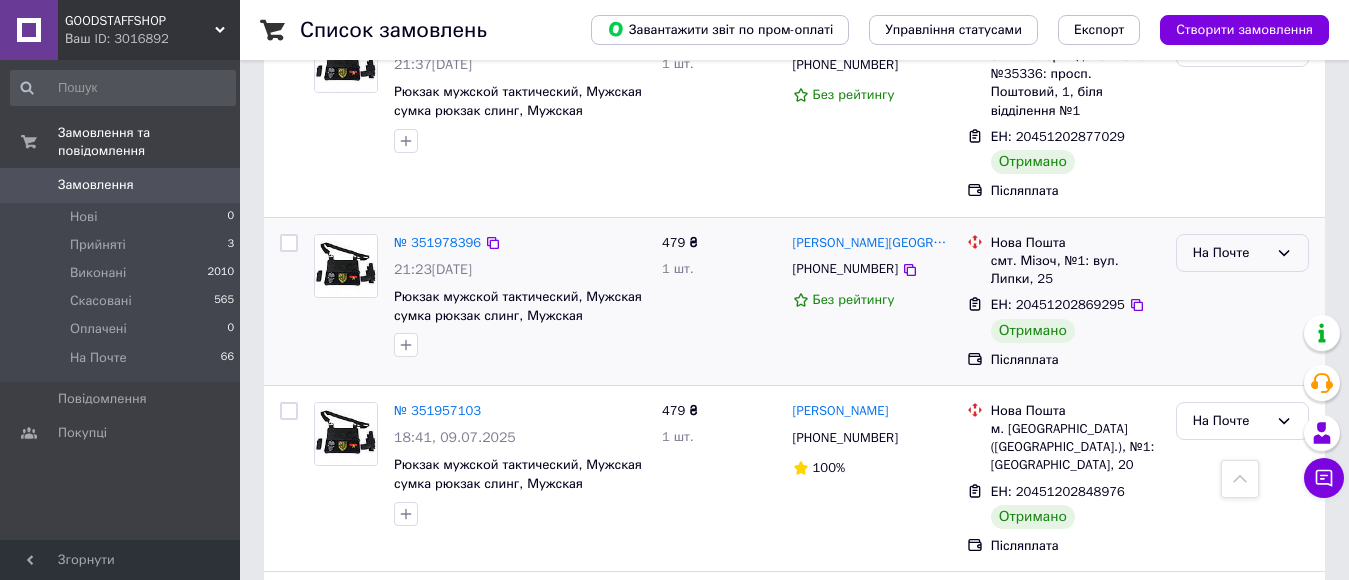 click on "На Почте" at bounding box center [1242, 253] 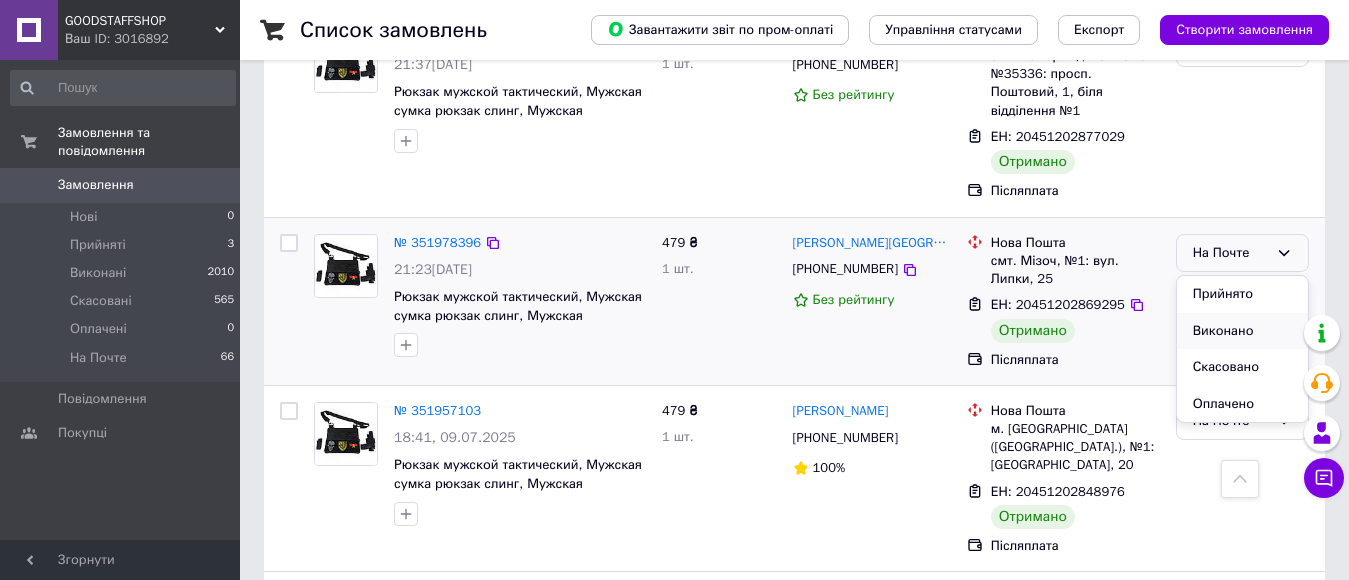 click on "Виконано" at bounding box center (1242, 331) 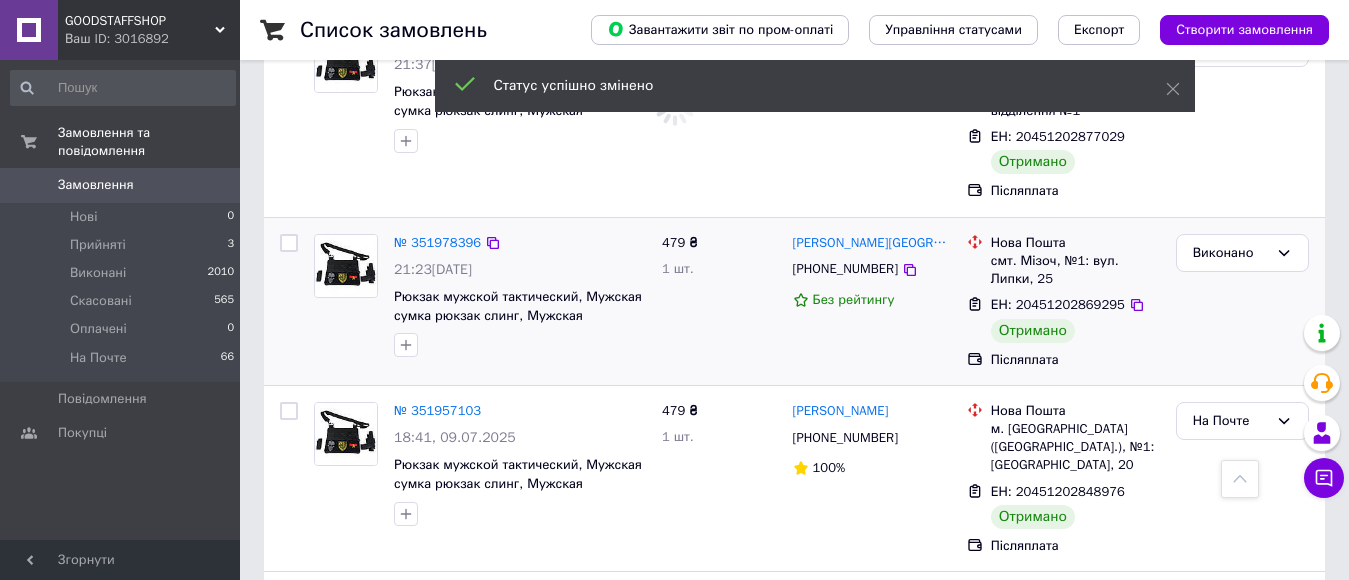 scroll, scrollTop: 1066, scrollLeft: 0, axis: vertical 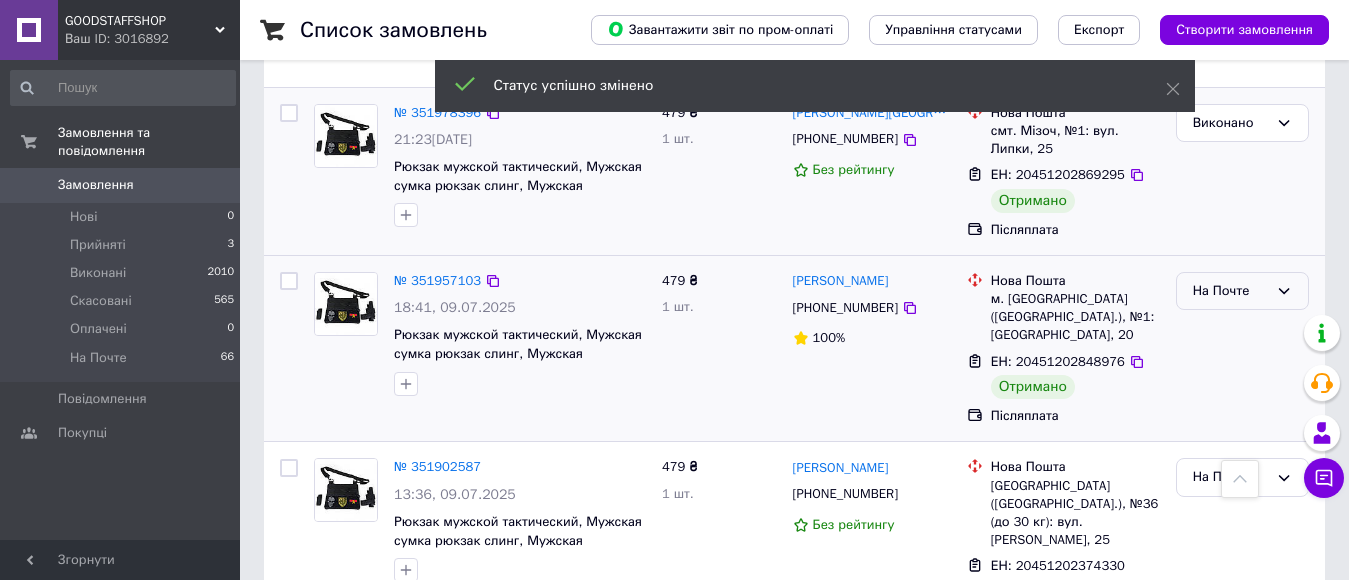 click 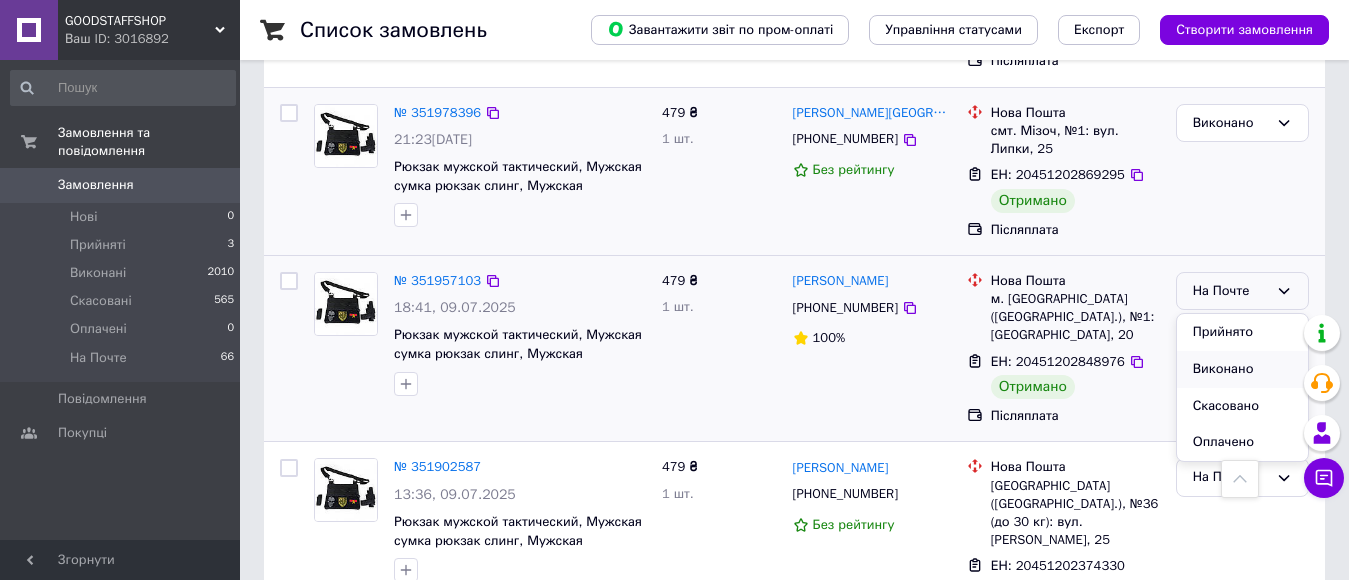 click on "Виконано" at bounding box center [1242, 369] 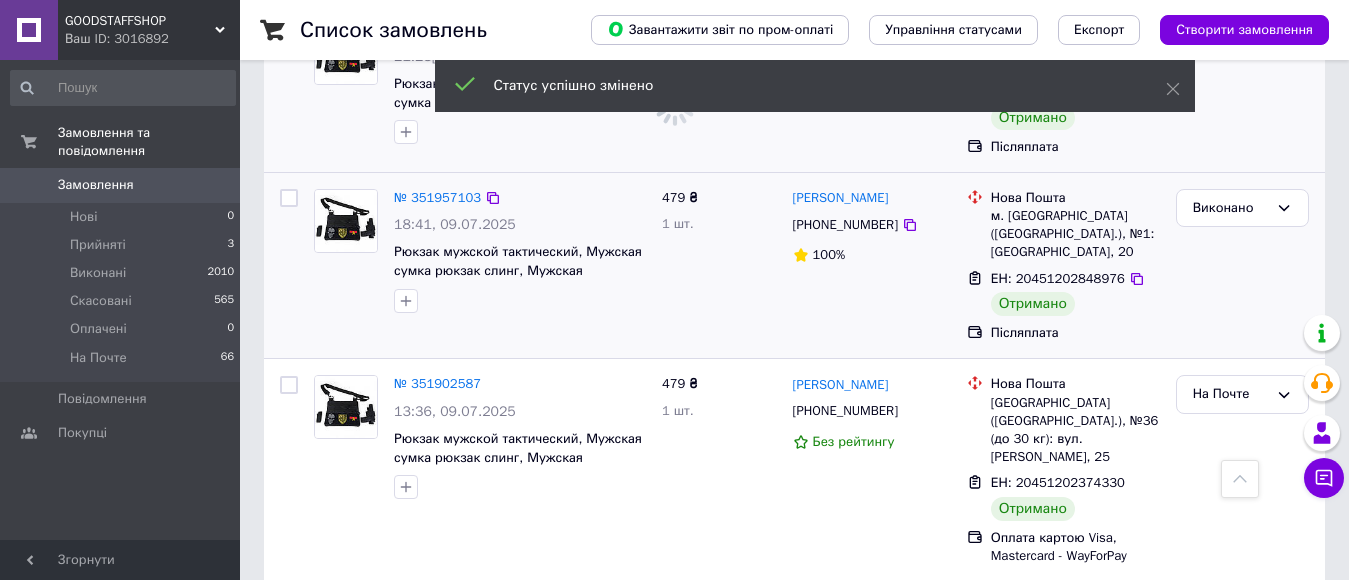 scroll, scrollTop: 1203, scrollLeft: 0, axis: vertical 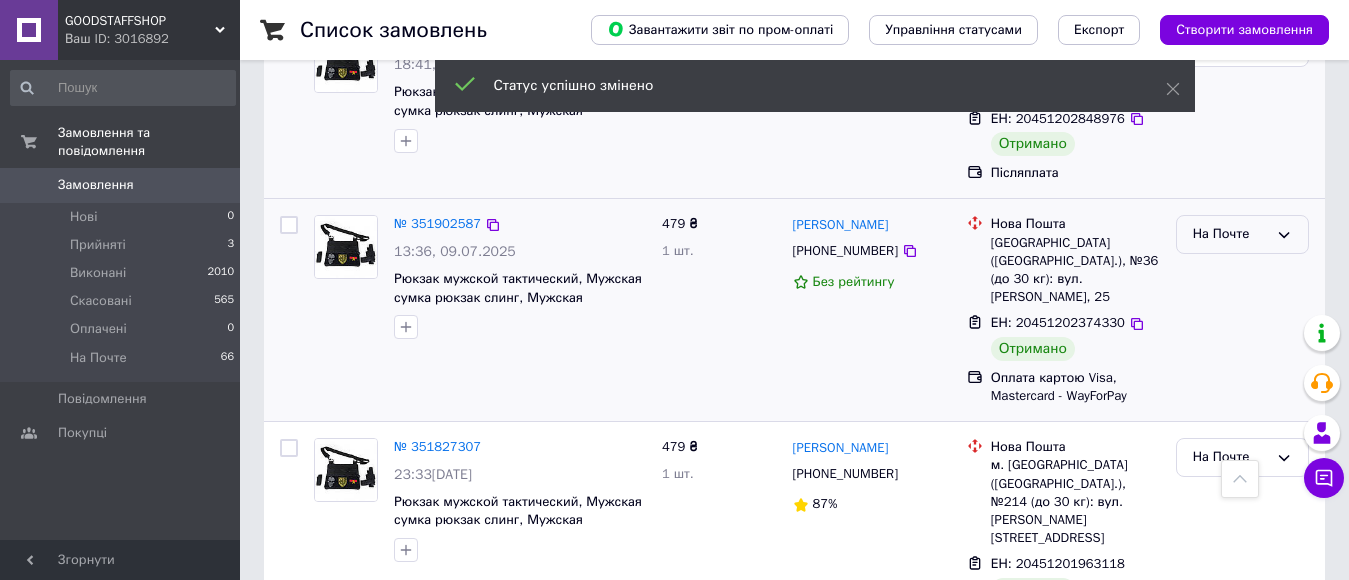 click 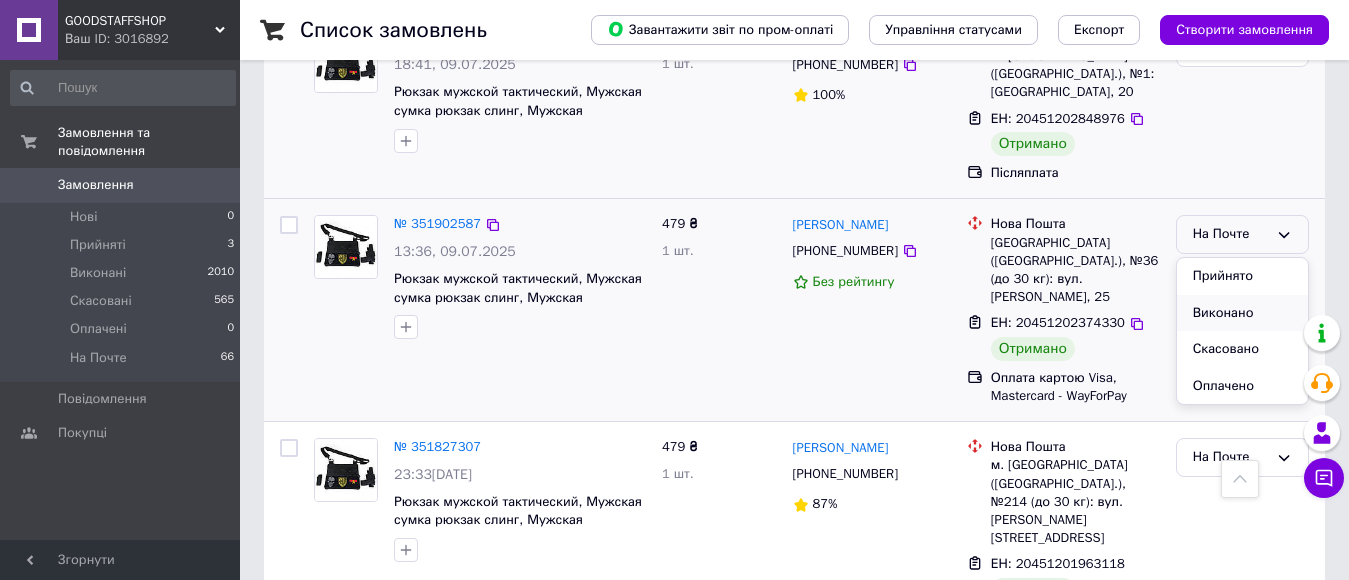 click on "Виконано" at bounding box center (1242, 313) 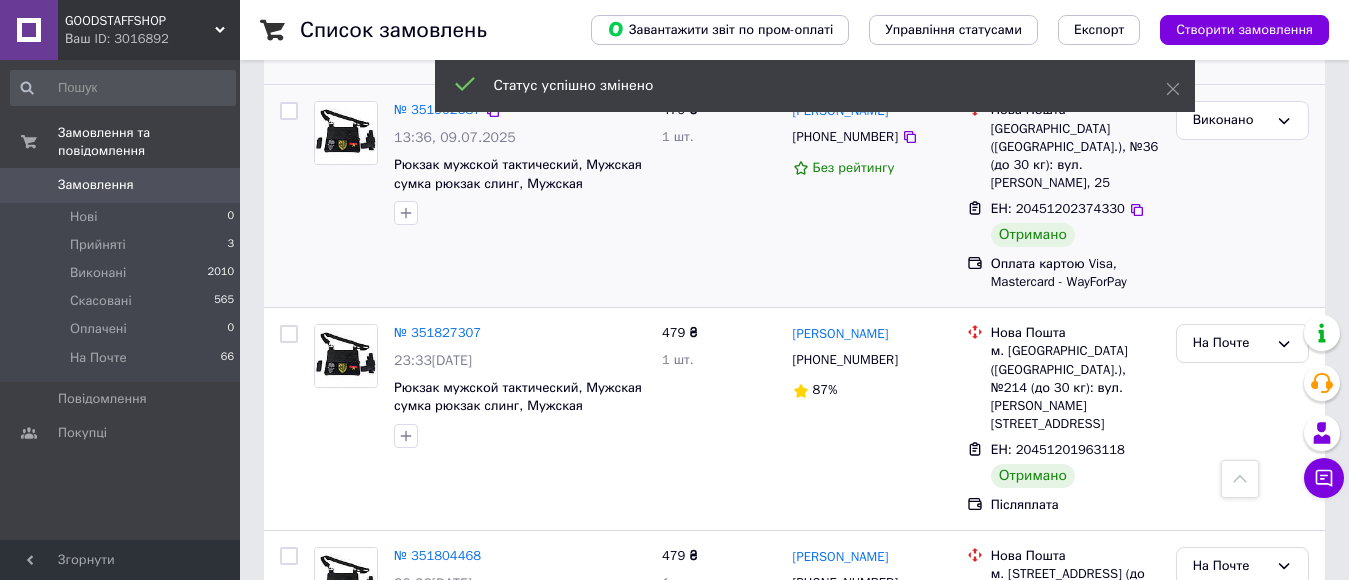 scroll, scrollTop: 1493, scrollLeft: 0, axis: vertical 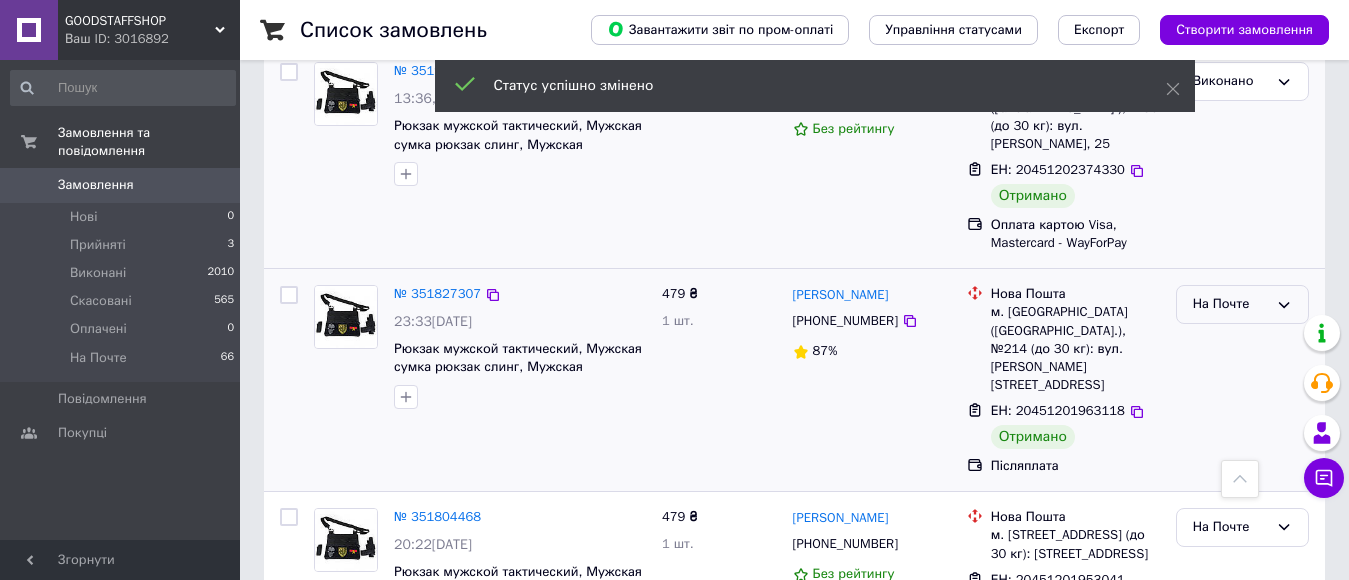click on "На Почте" at bounding box center [1242, 304] 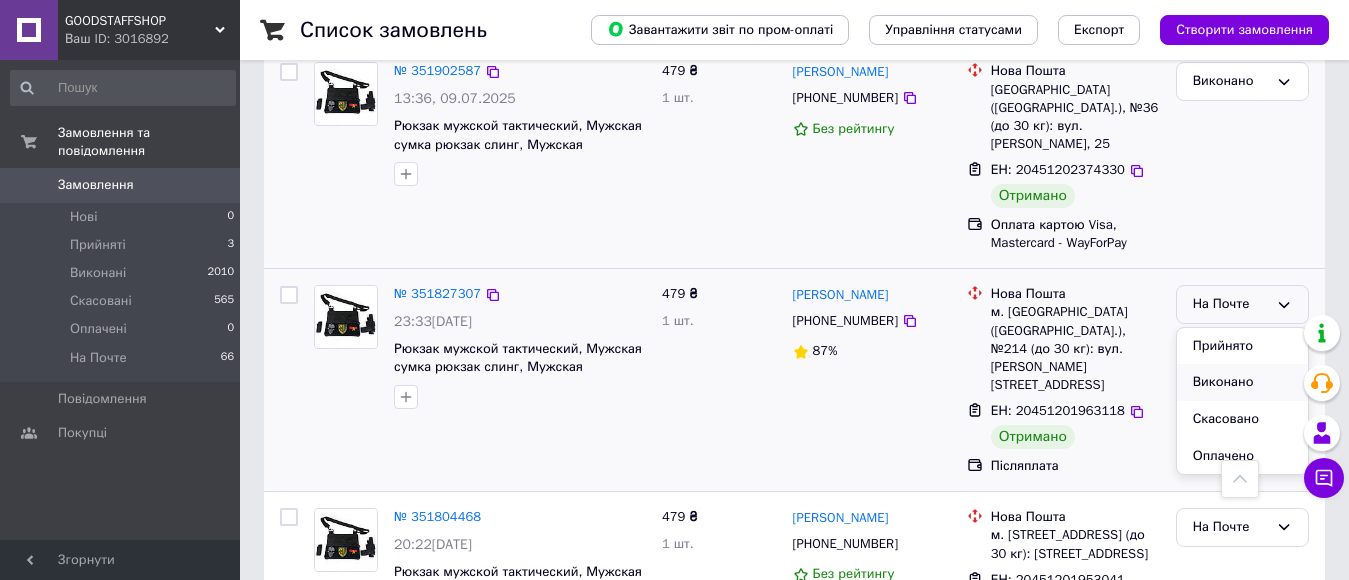 click on "Виконано" at bounding box center (1242, 382) 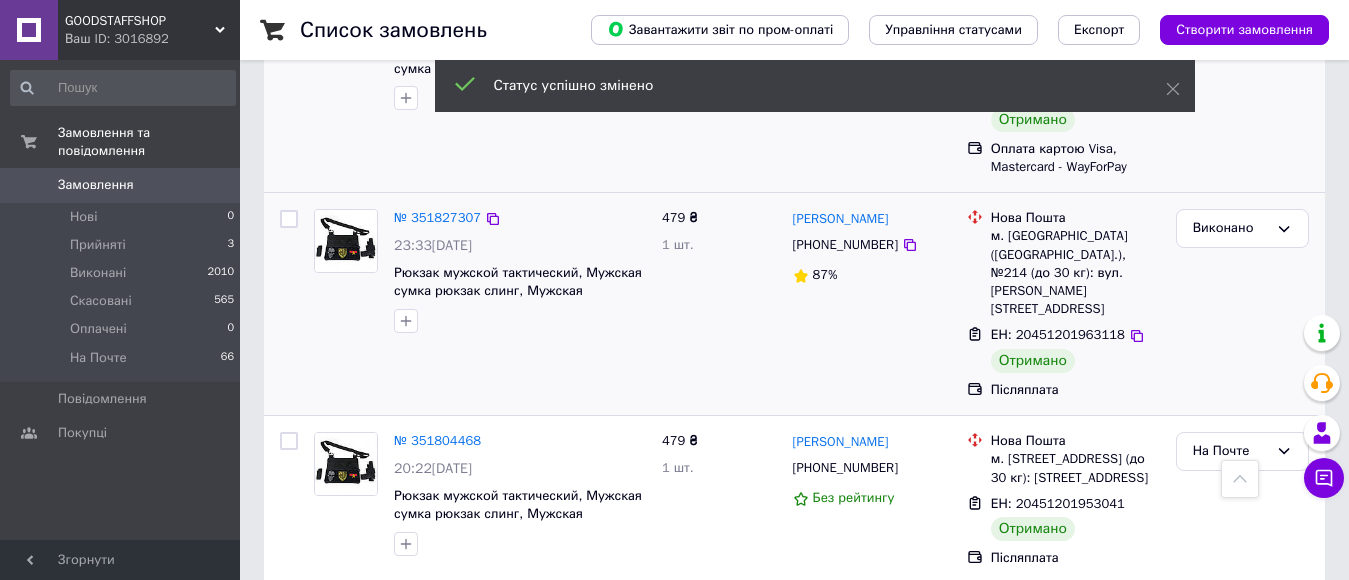 scroll, scrollTop: 1721, scrollLeft: 0, axis: vertical 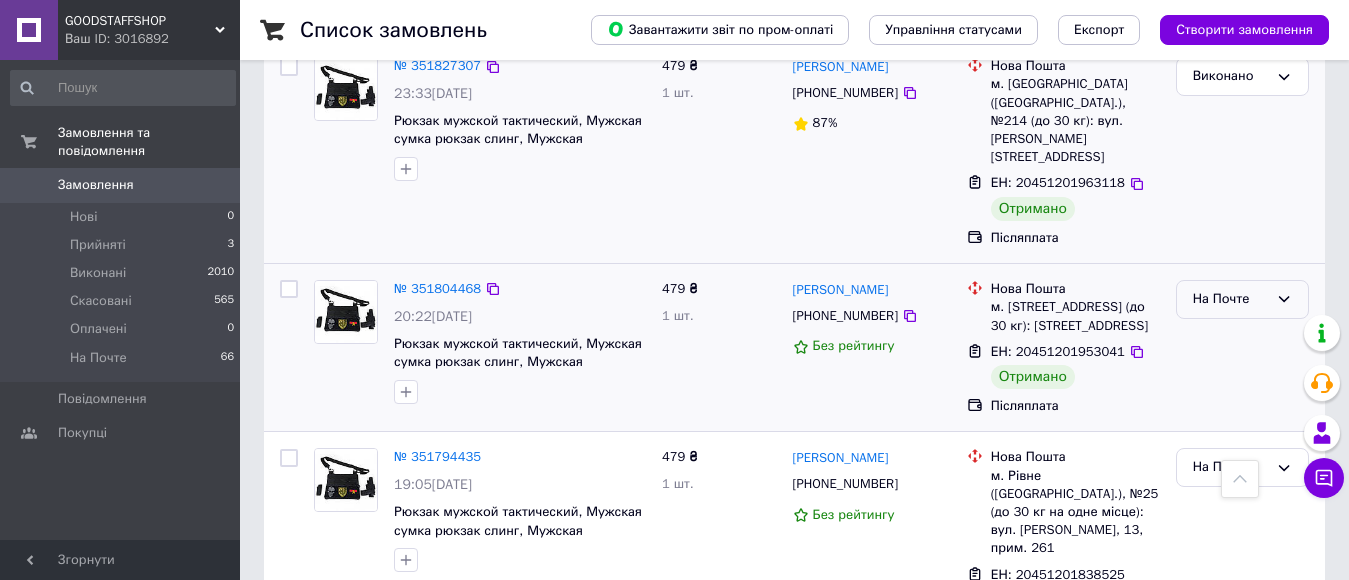 click 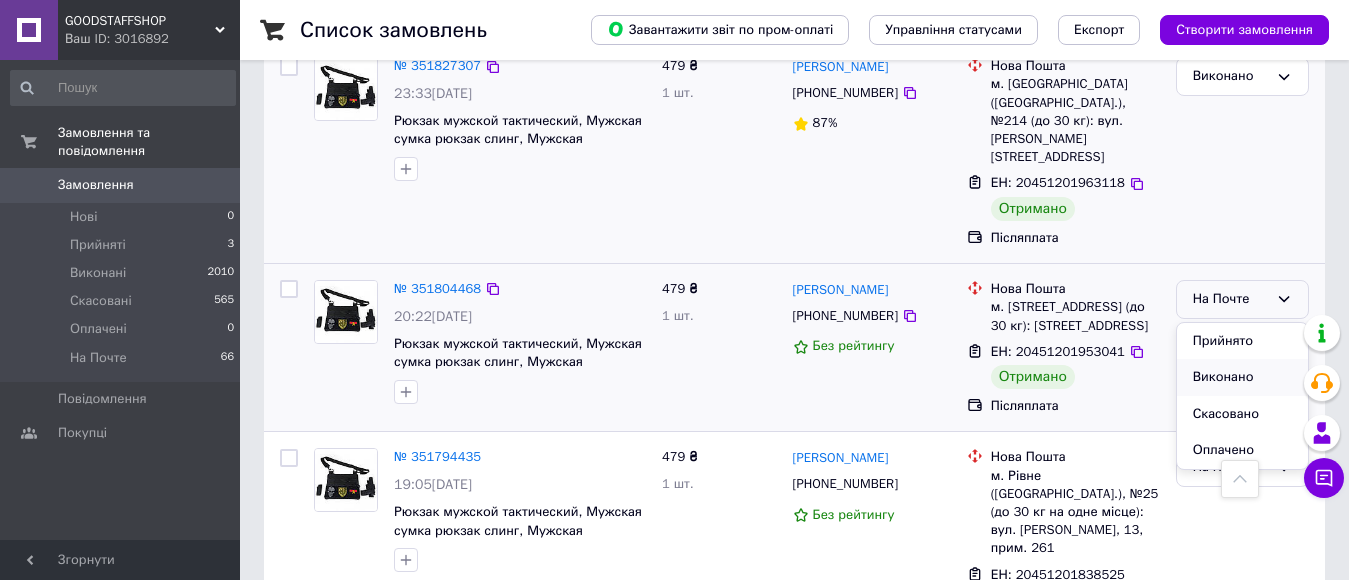 click on "Виконано" at bounding box center (1242, 377) 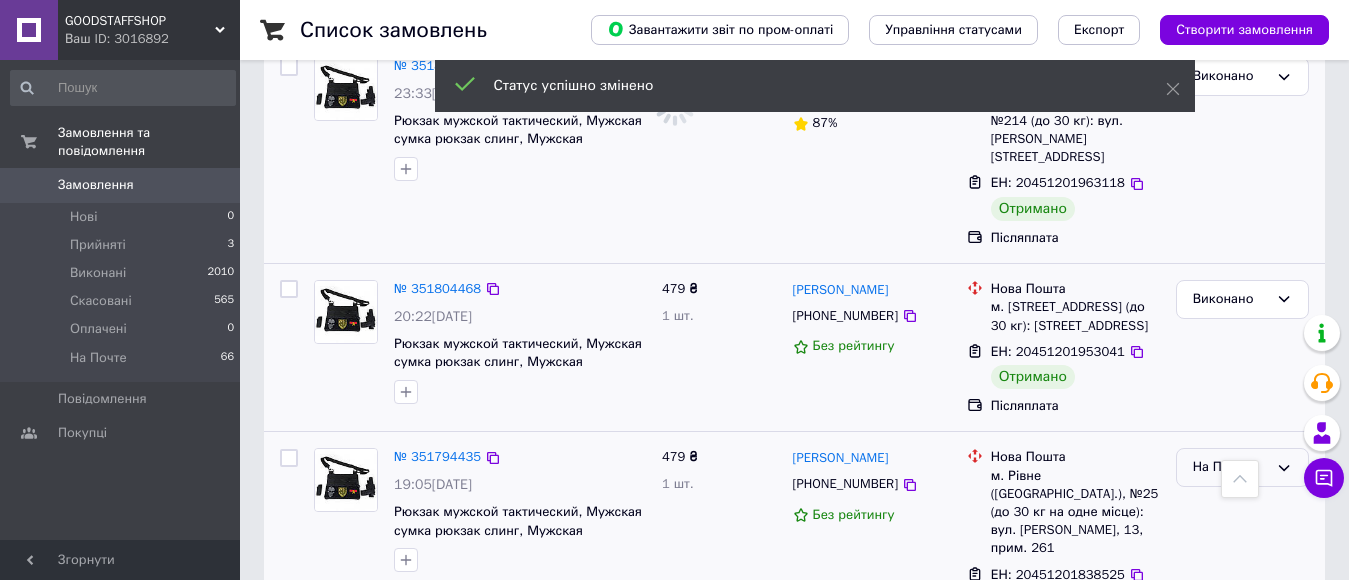 click on "На Почте" at bounding box center [1230, 467] 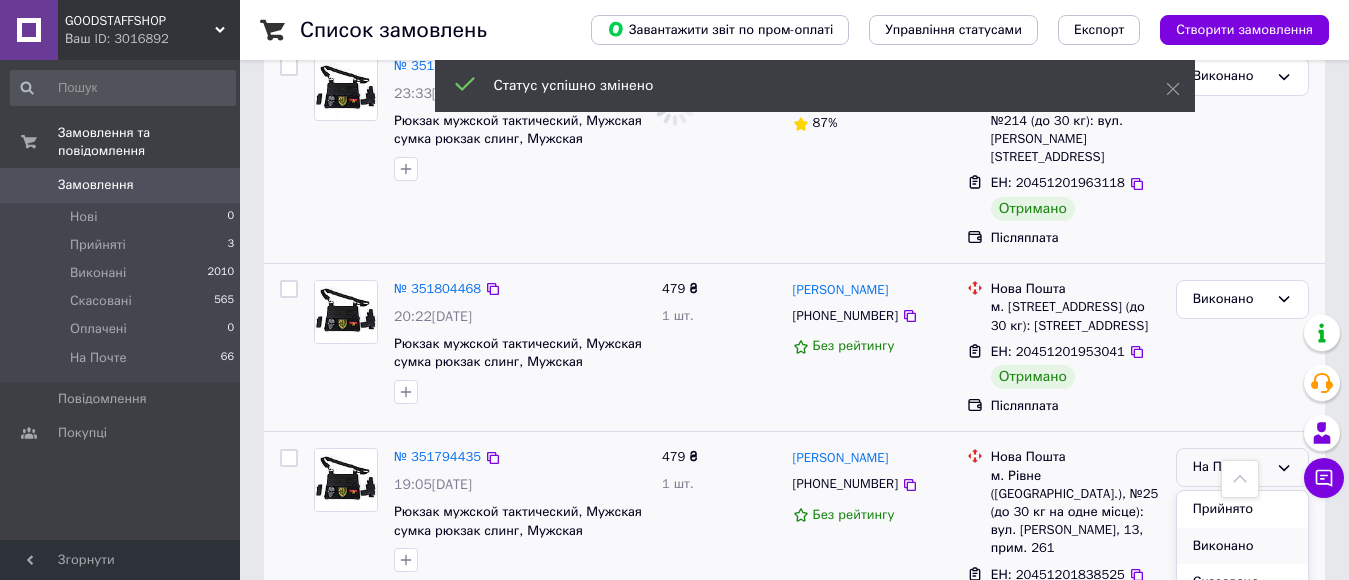 click on "Виконано" at bounding box center [1242, 546] 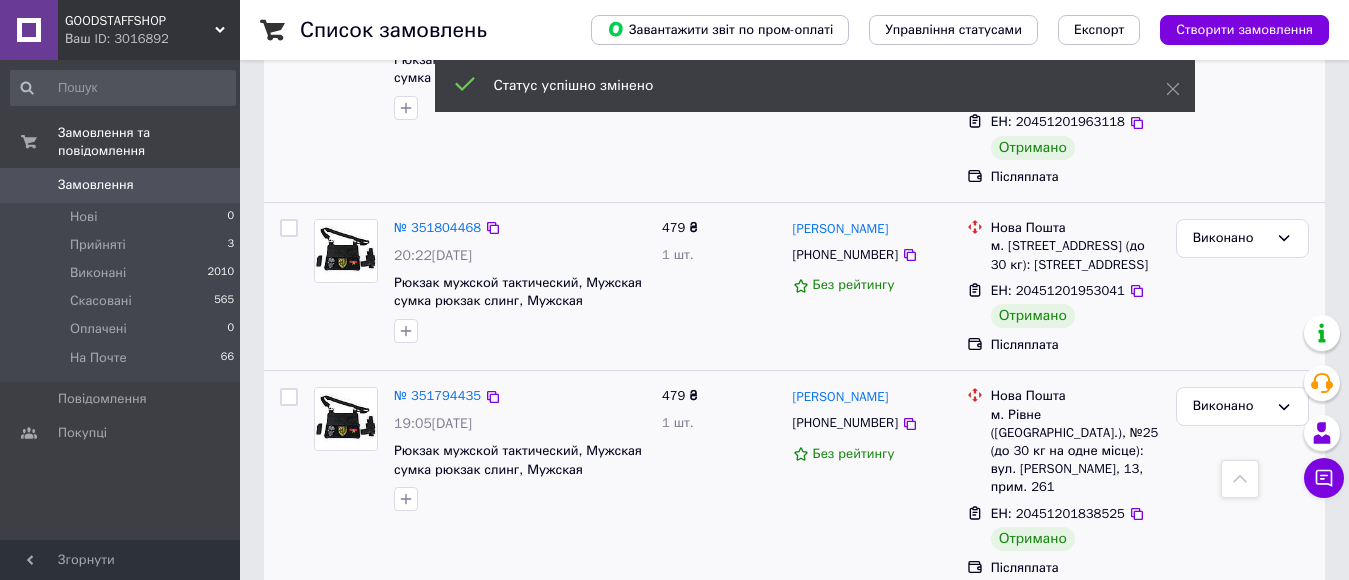 scroll, scrollTop: 2102, scrollLeft: 0, axis: vertical 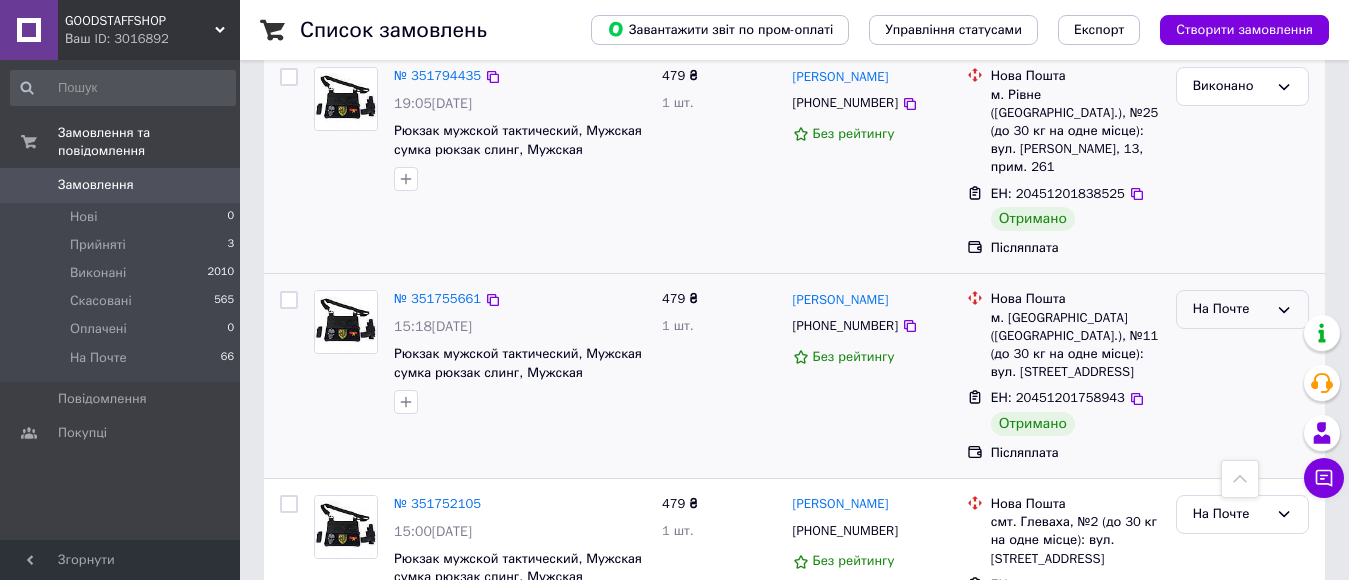 click 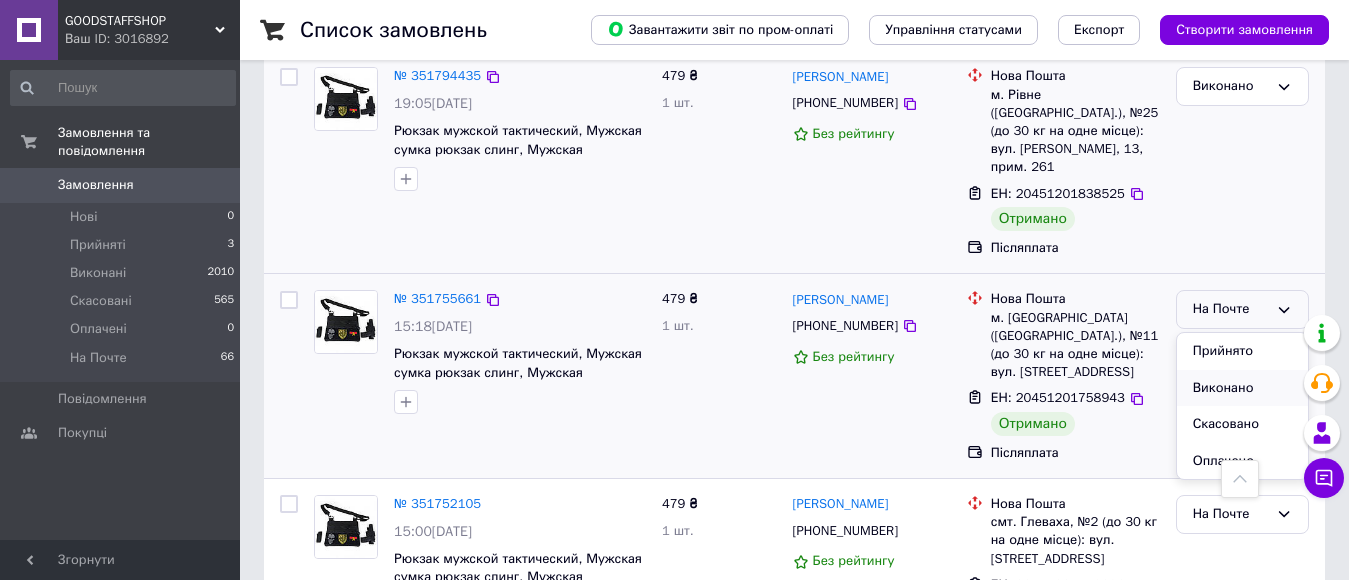 click on "Виконано" at bounding box center [1242, 388] 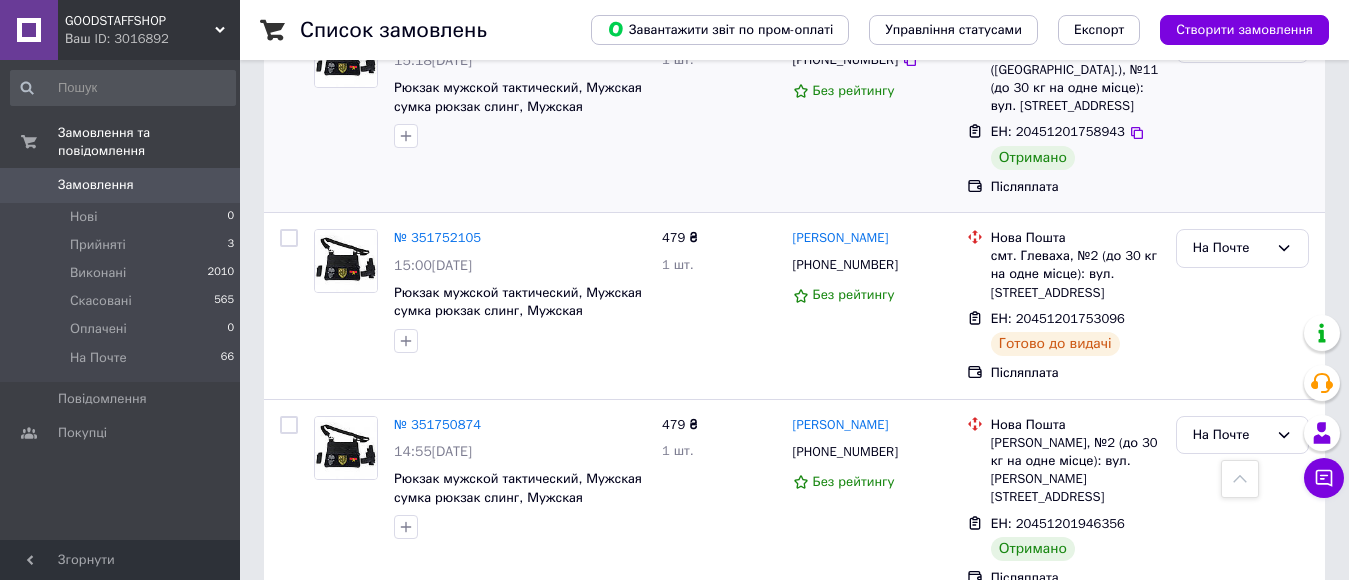 scroll, scrollTop: 2391, scrollLeft: 0, axis: vertical 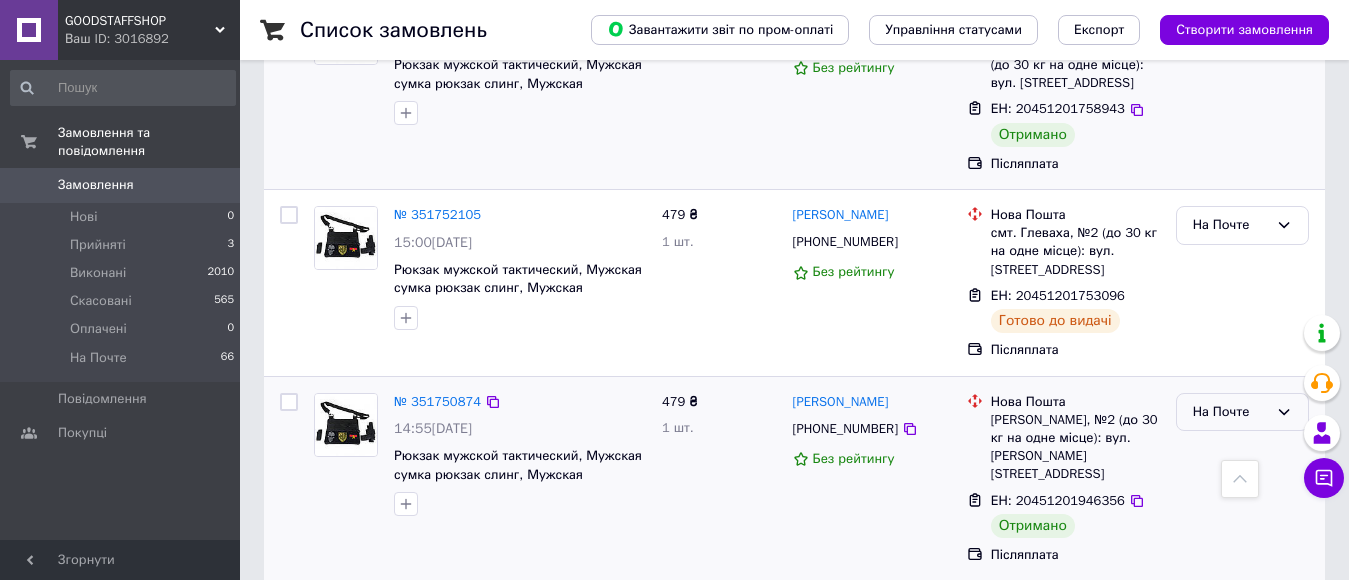 click on "На Почте" at bounding box center (1242, 412) 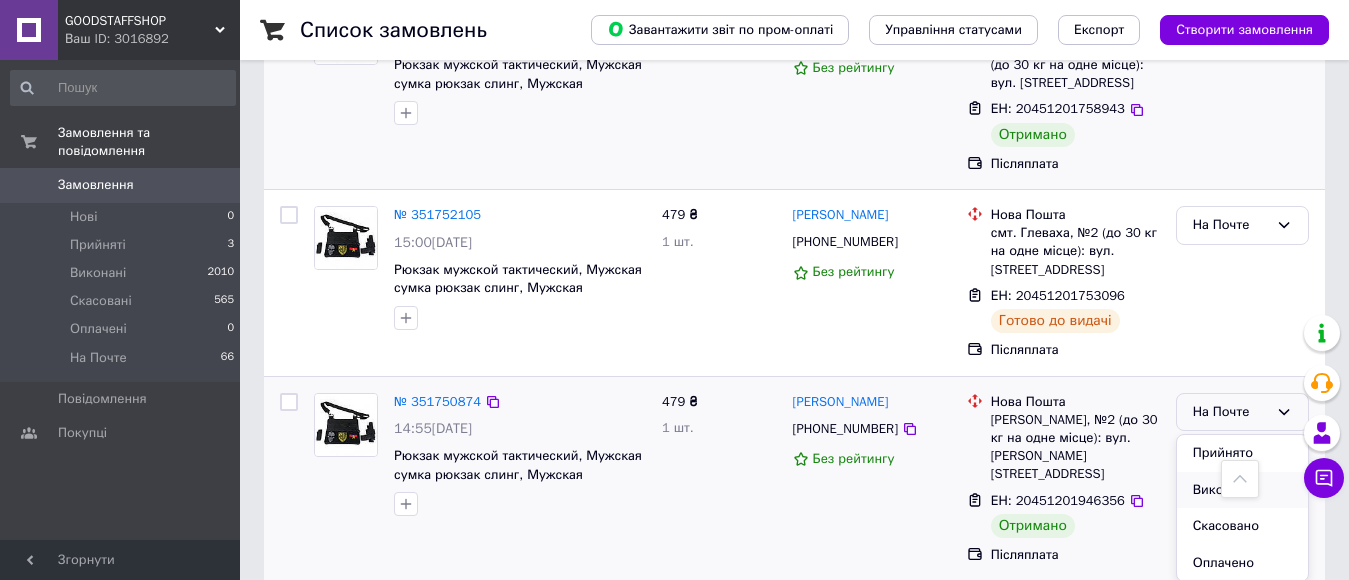 click on "Виконано" at bounding box center [1242, 490] 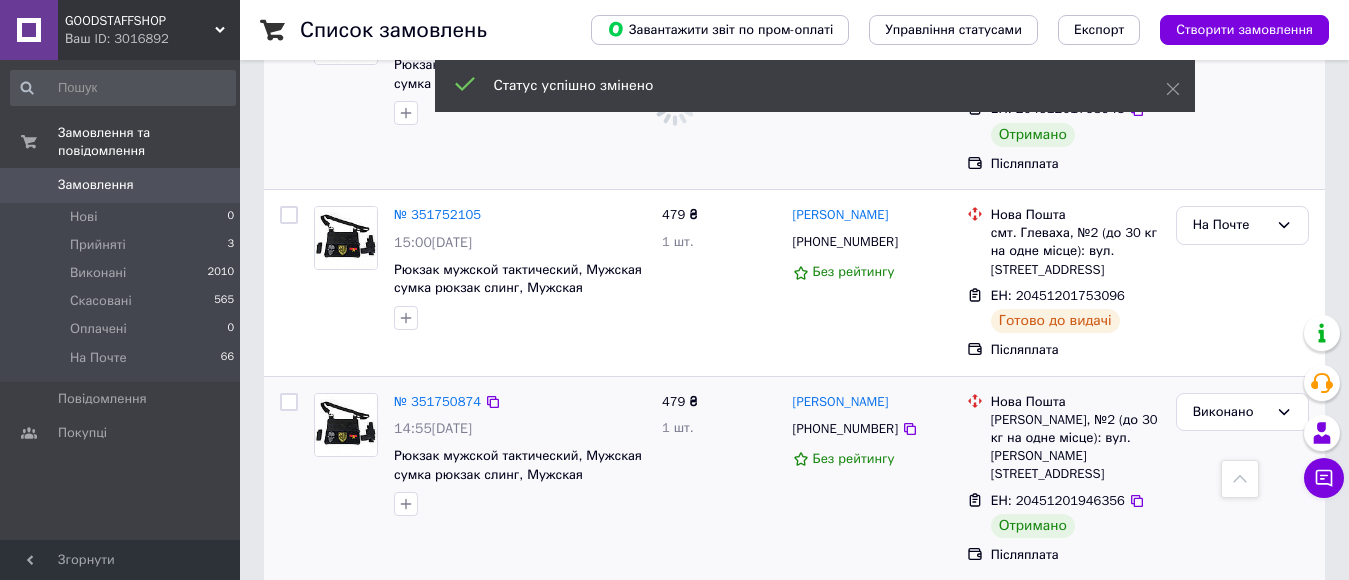 click 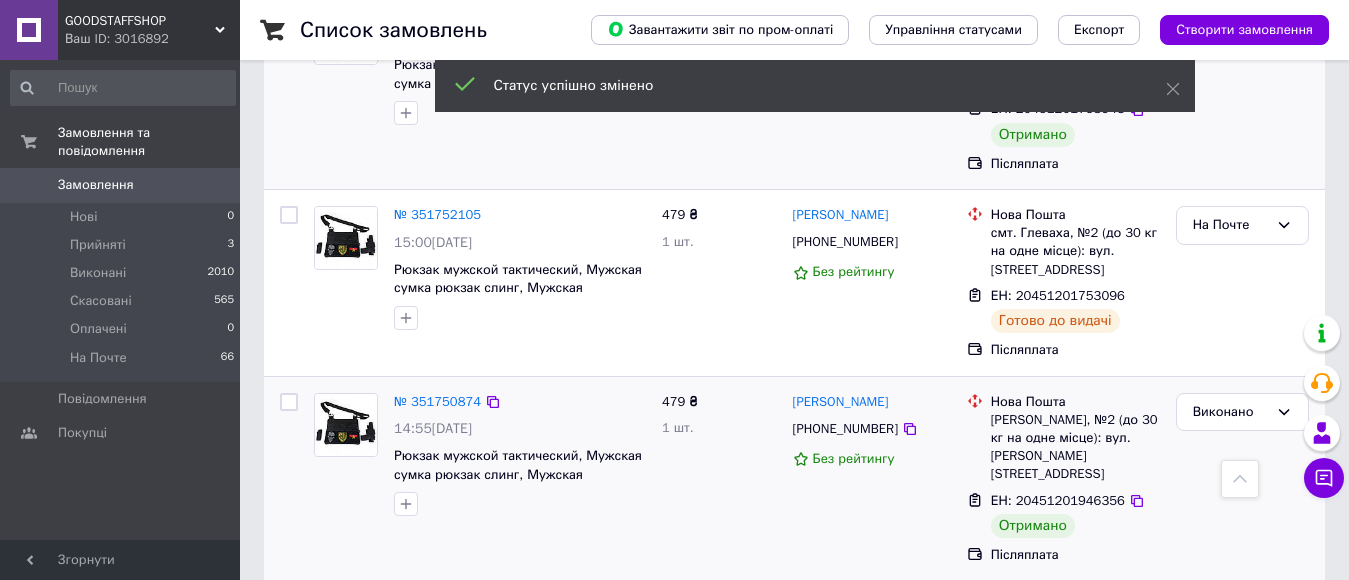 click on "Виконано" at bounding box center (1242, 694) 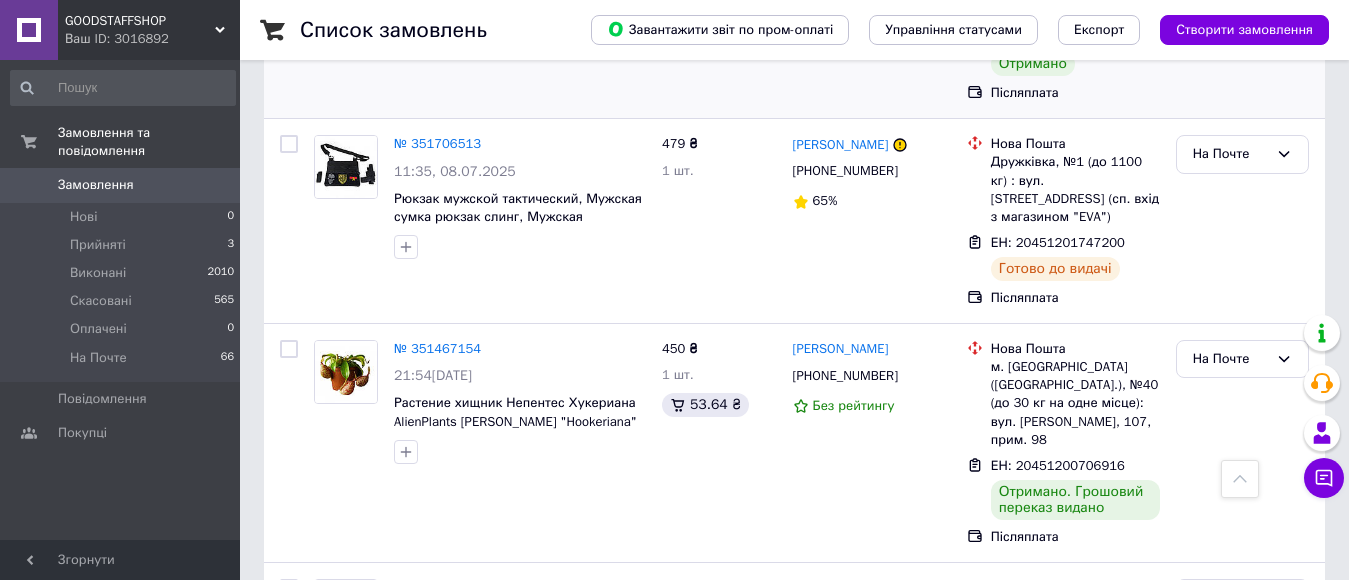 scroll, scrollTop: 3122, scrollLeft: 0, axis: vertical 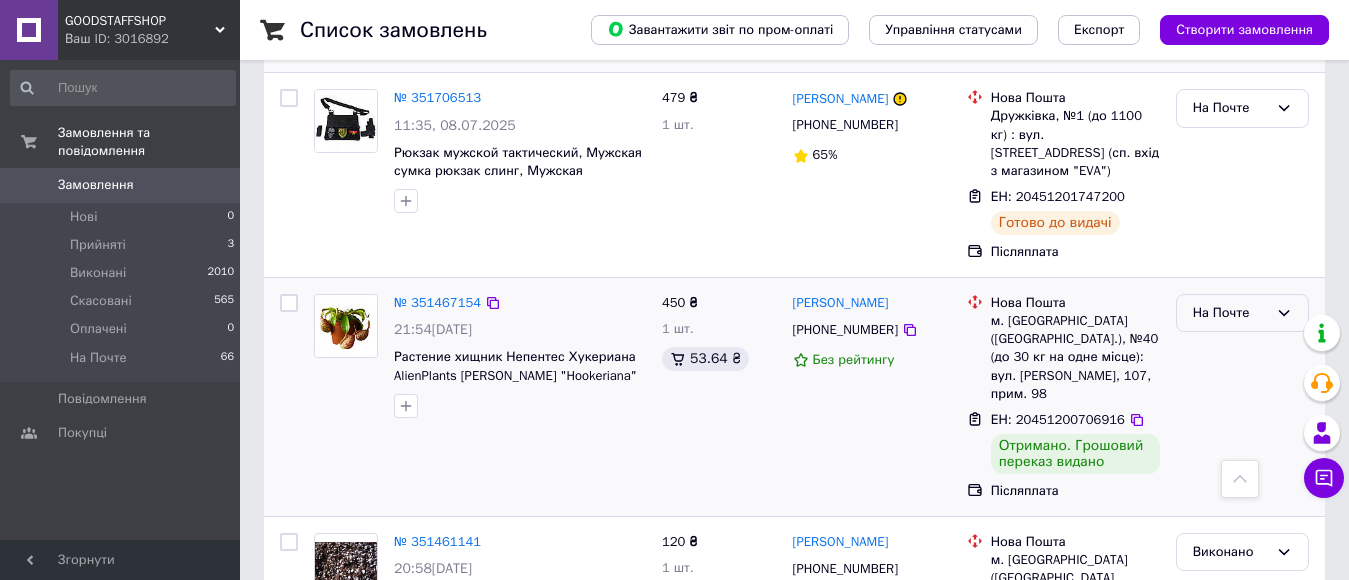 click on "На Почте" at bounding box center [1230, 313] 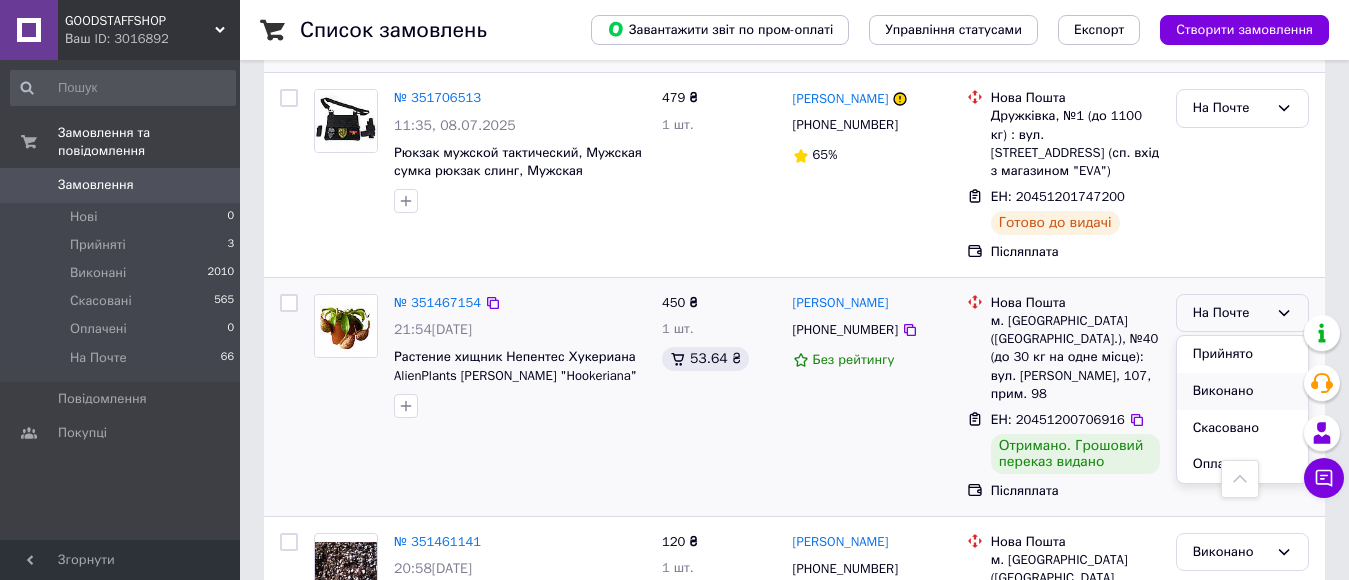 click on "Виконано" at bounding box center (1242, 391) 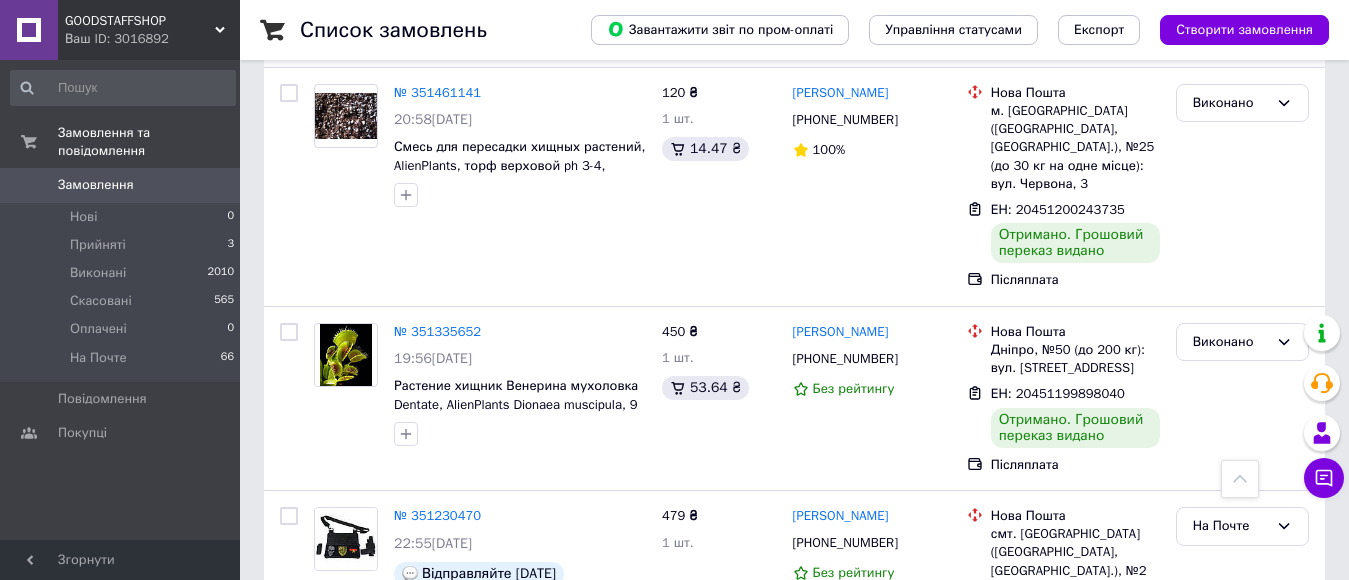 scroll, scrollTop: 3579, scrollLeft: 0, axis: vertical 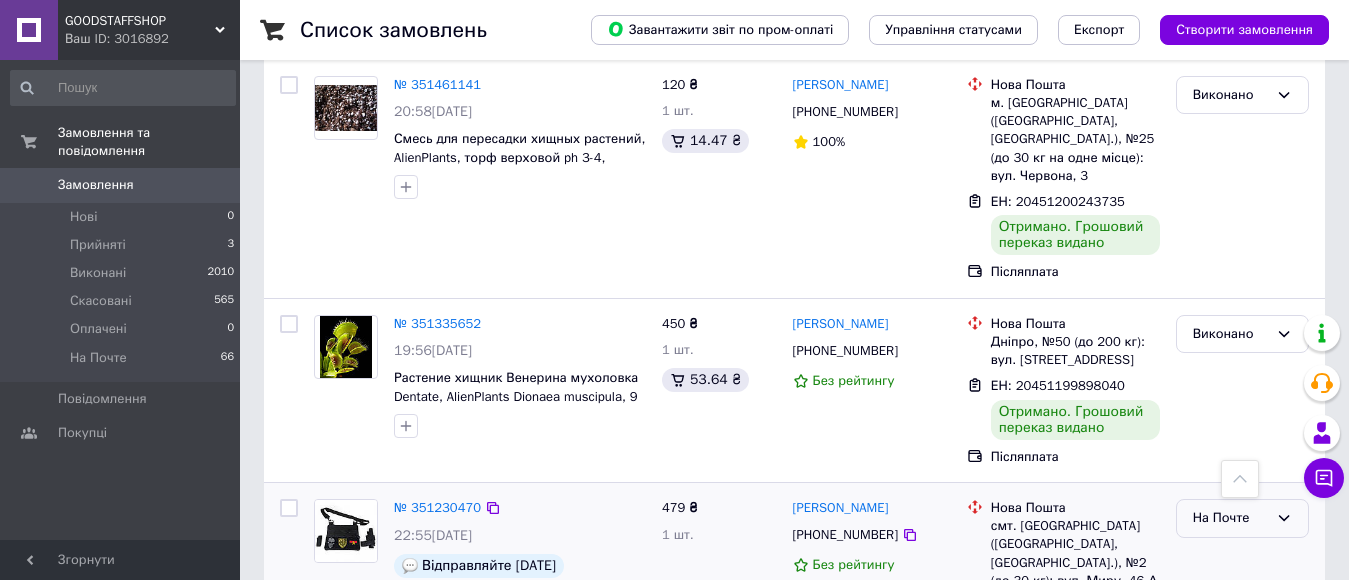 click on "На Почте" at bounding box center [1242, 518] 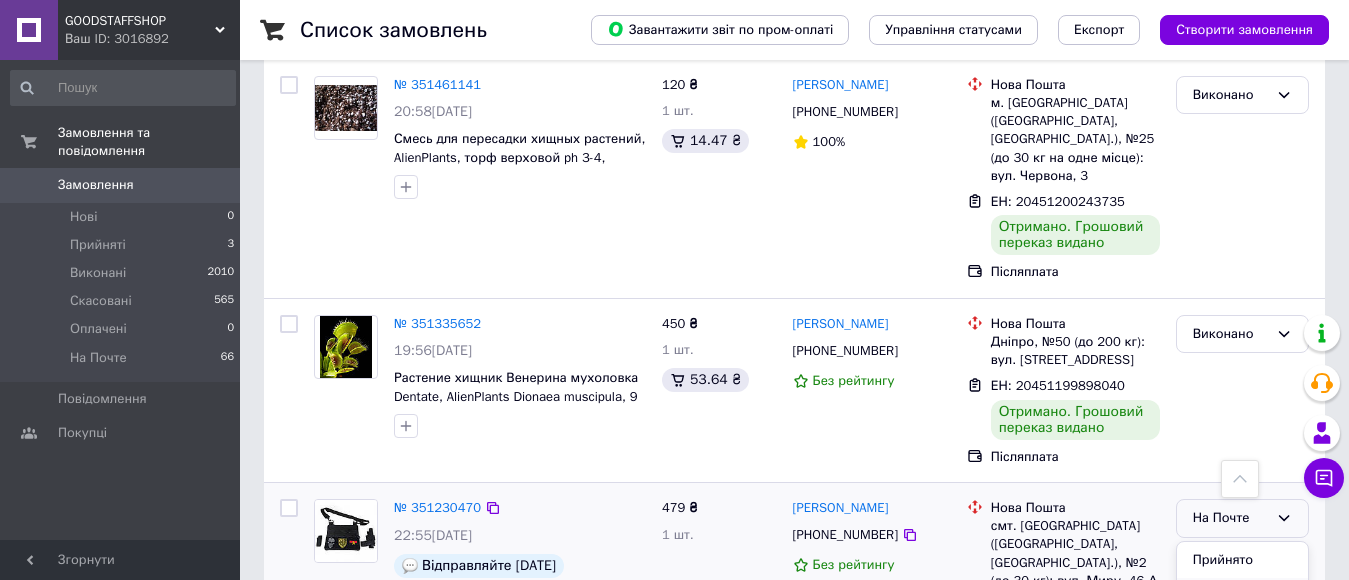 click on "Виконано" at bounding box center [1242, 596] 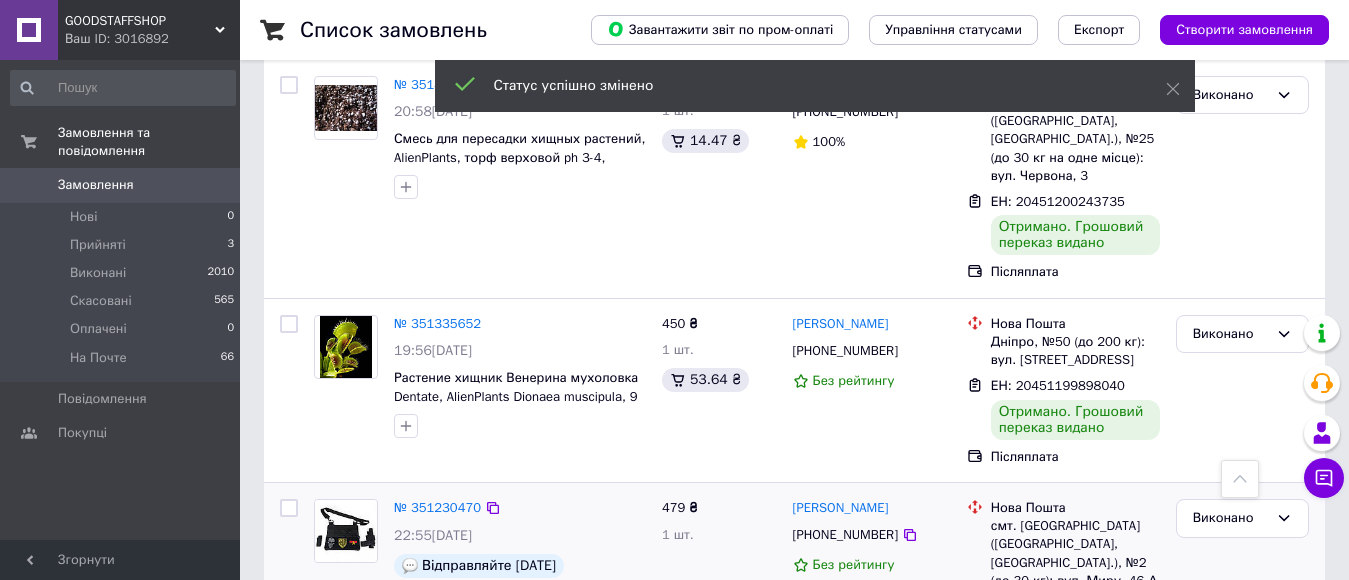 click on "3" at bounding box center [494, 732] 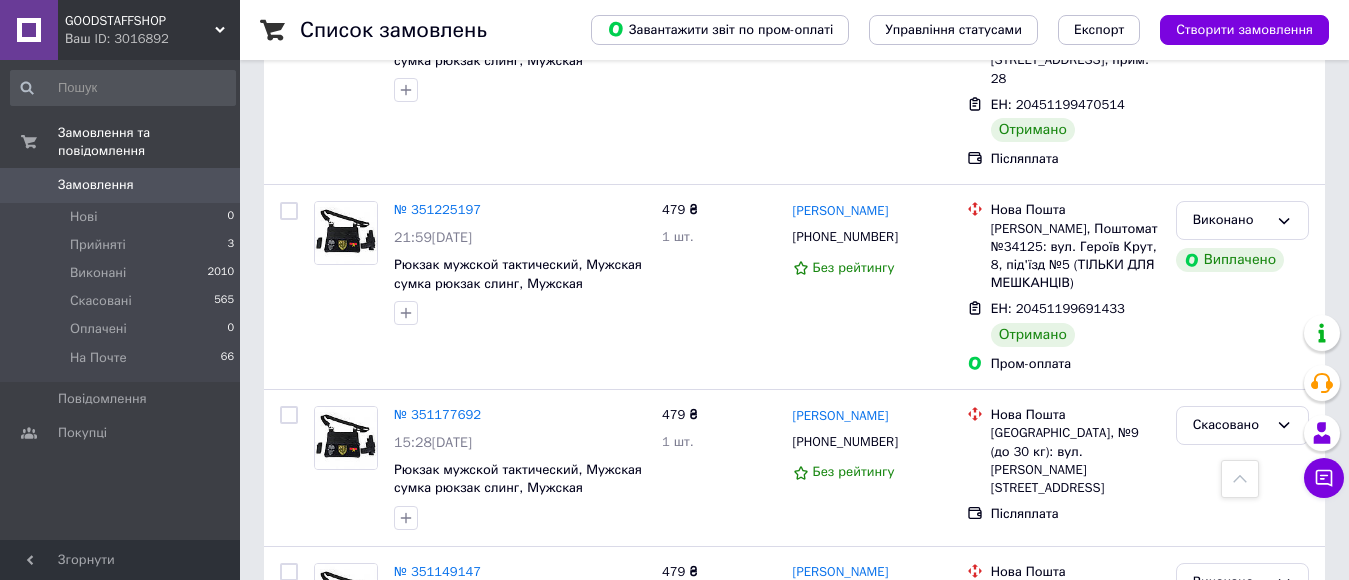 scroll, scrollTop: 0, scrollLeft: 0, axis: both 